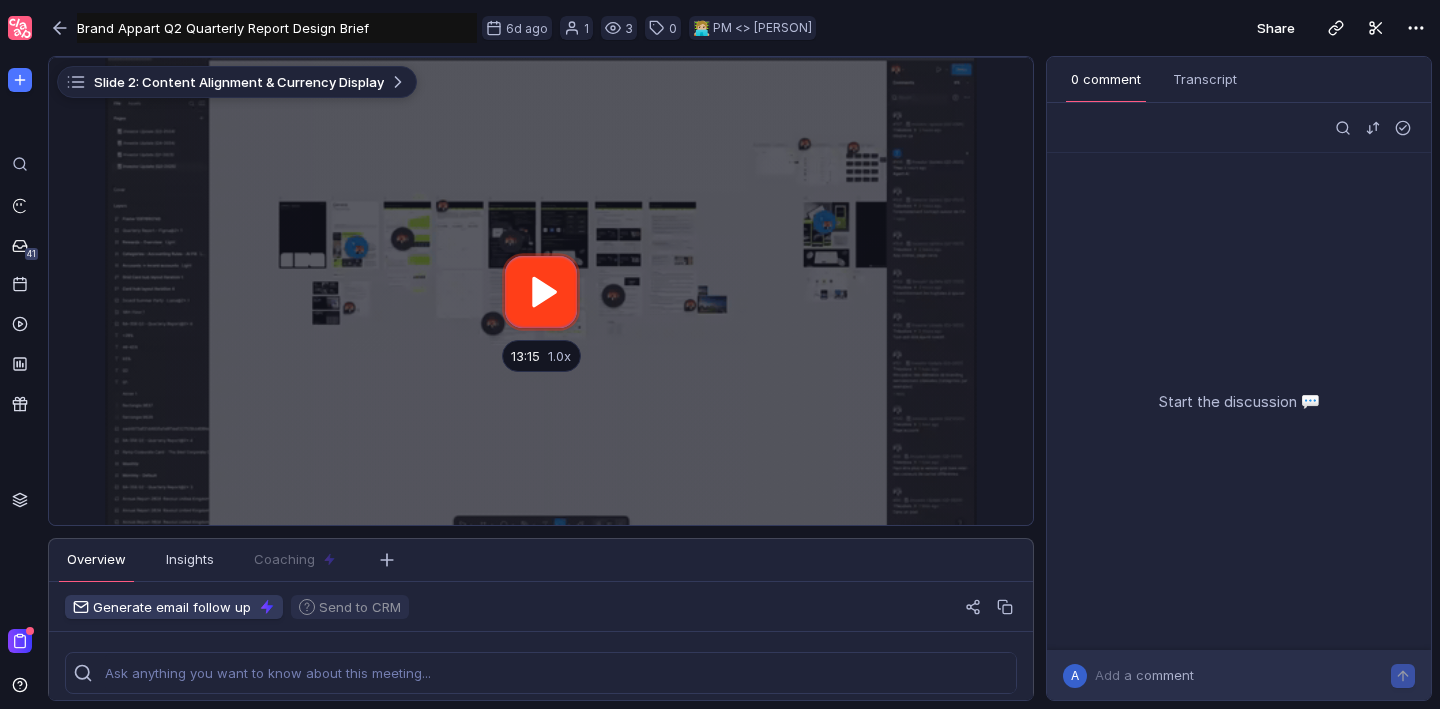 click at bounding box center [541, 291] 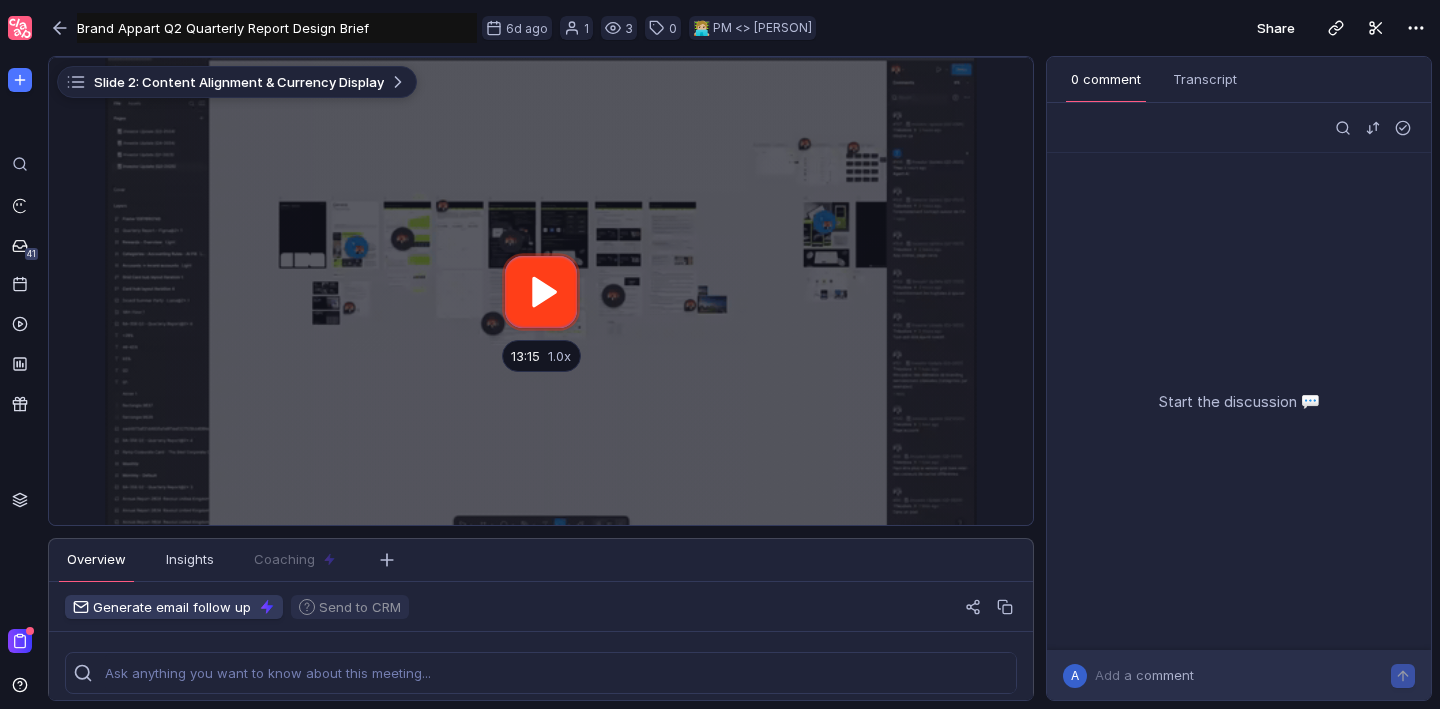 scroll, scrollTop: 0, scrollLeft: 0, axis: both 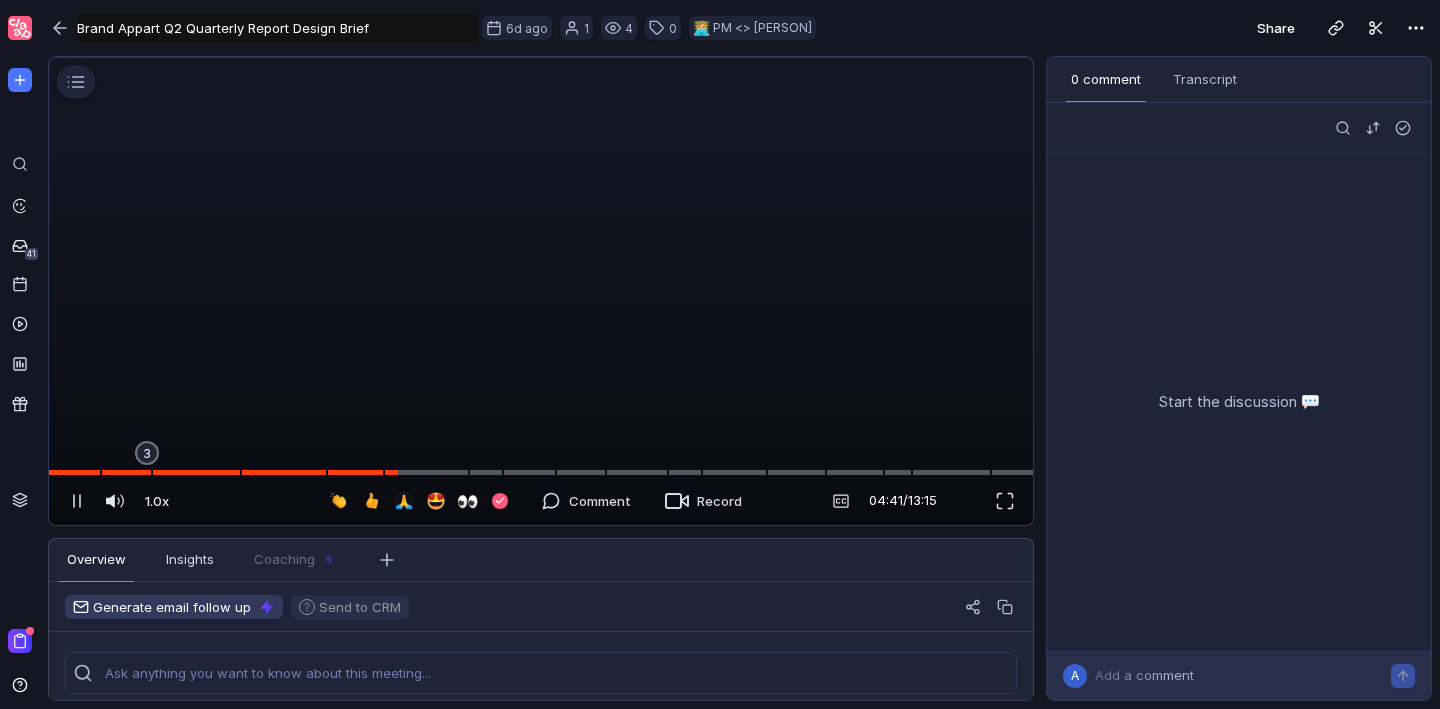click at bounding box center [541, 58] 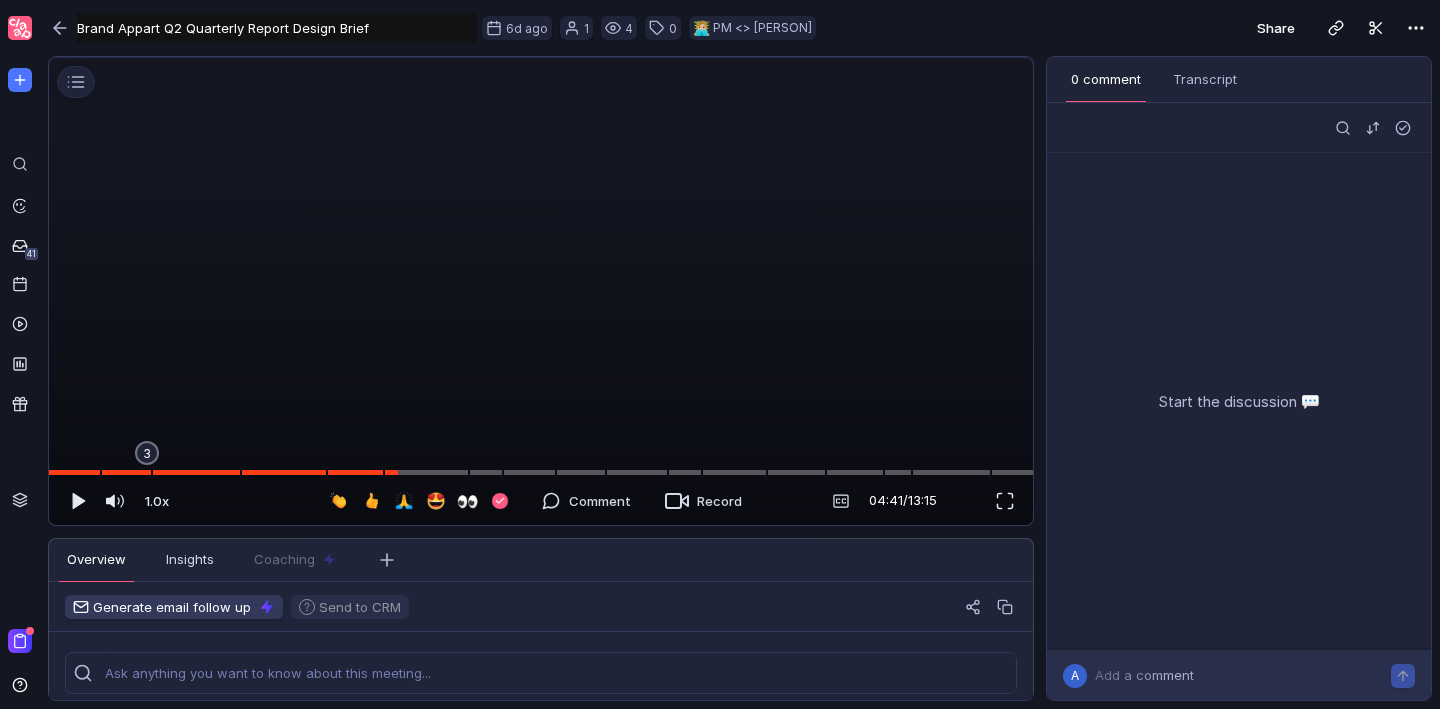 click at bounding box center (541, 58) 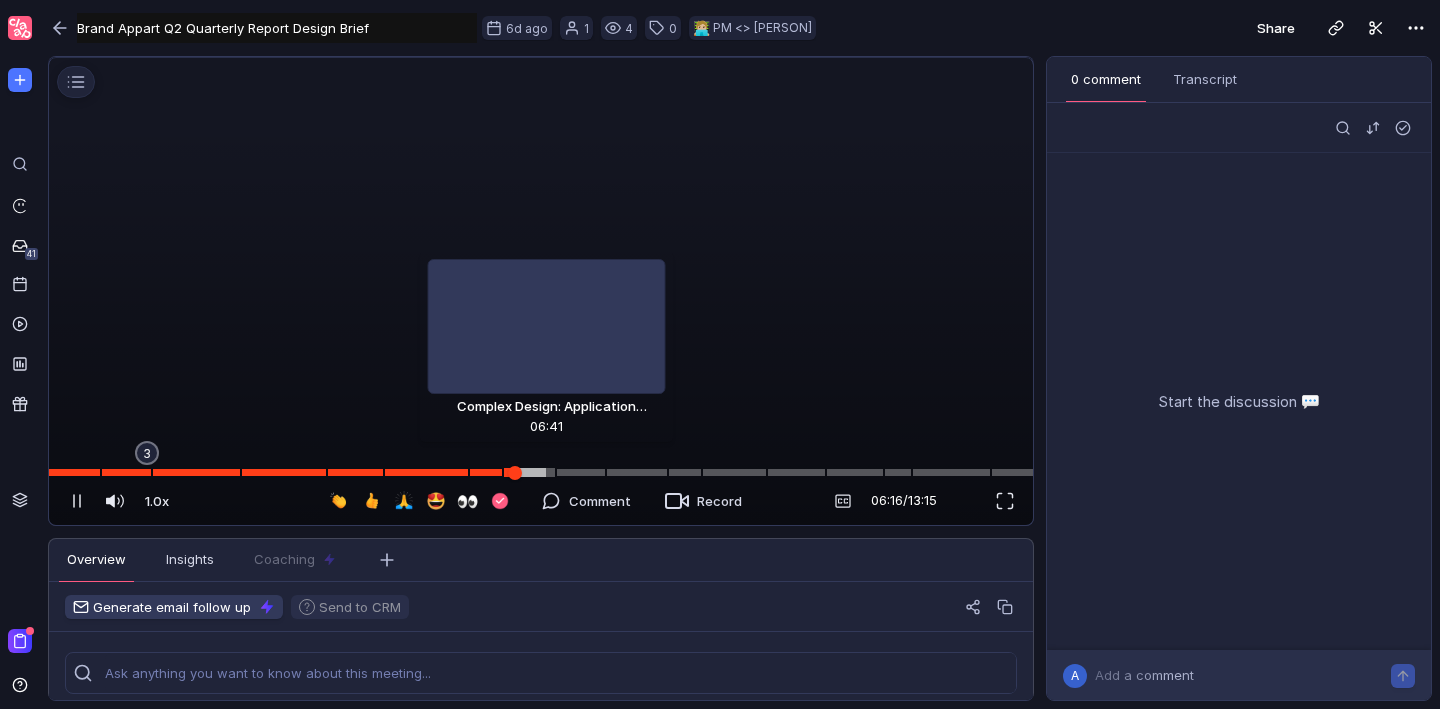 click at bounding box center (541, 472) 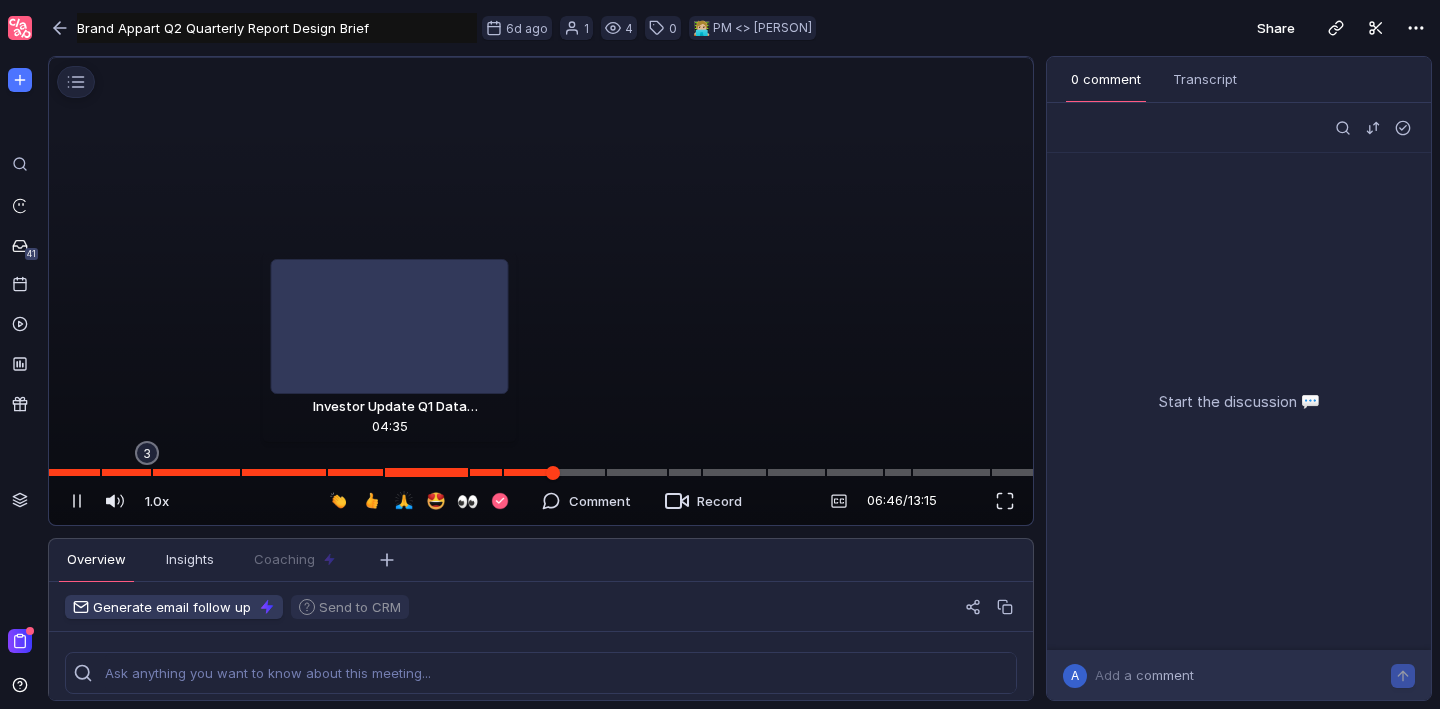 click at bounding box center (541, 472) 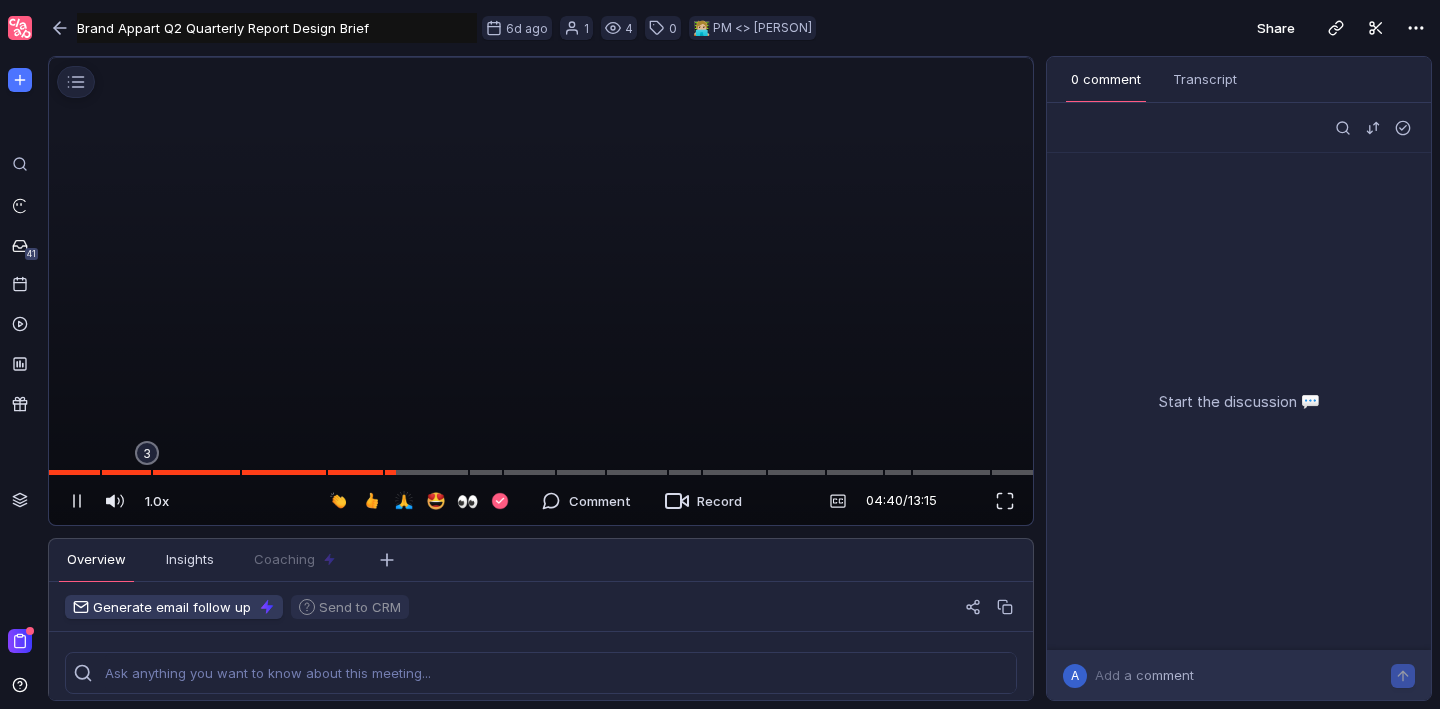 click at bounding box center (541, 58) 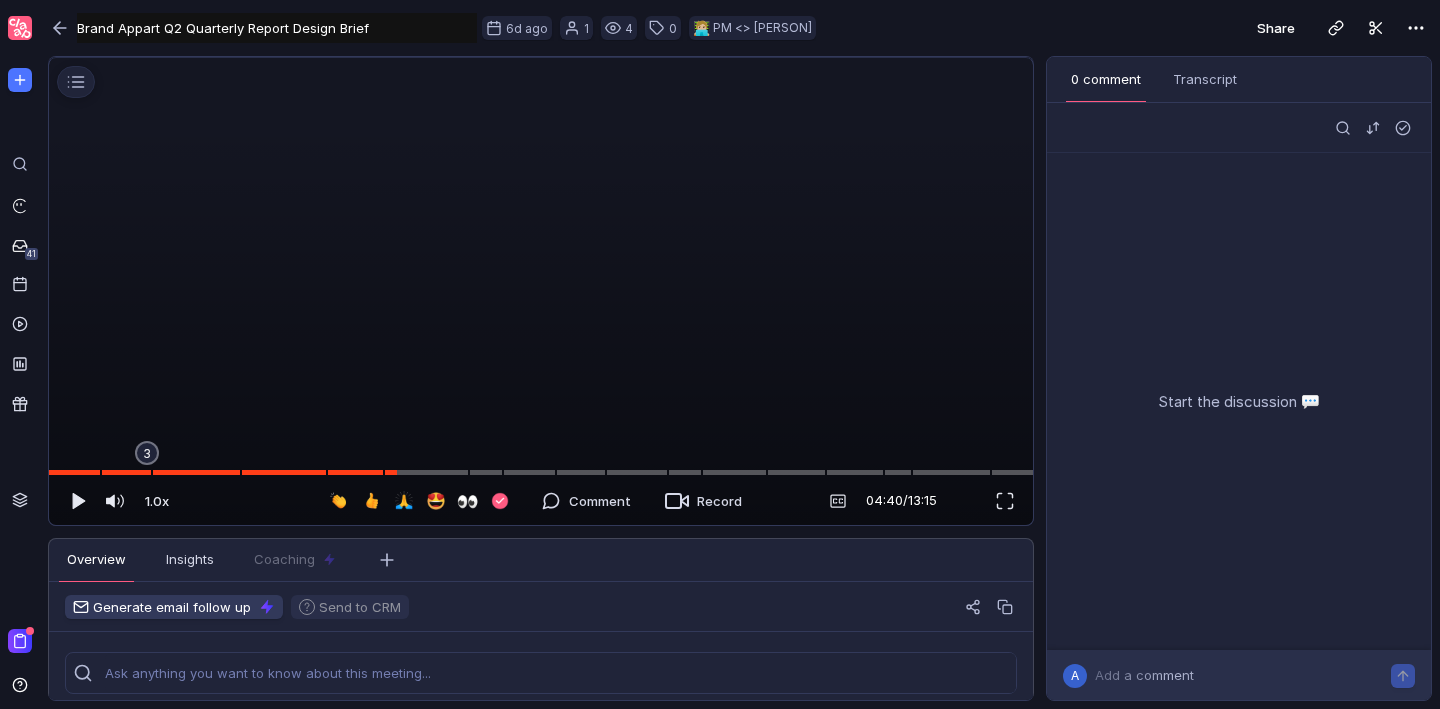 click at bounding box center [541, 58] 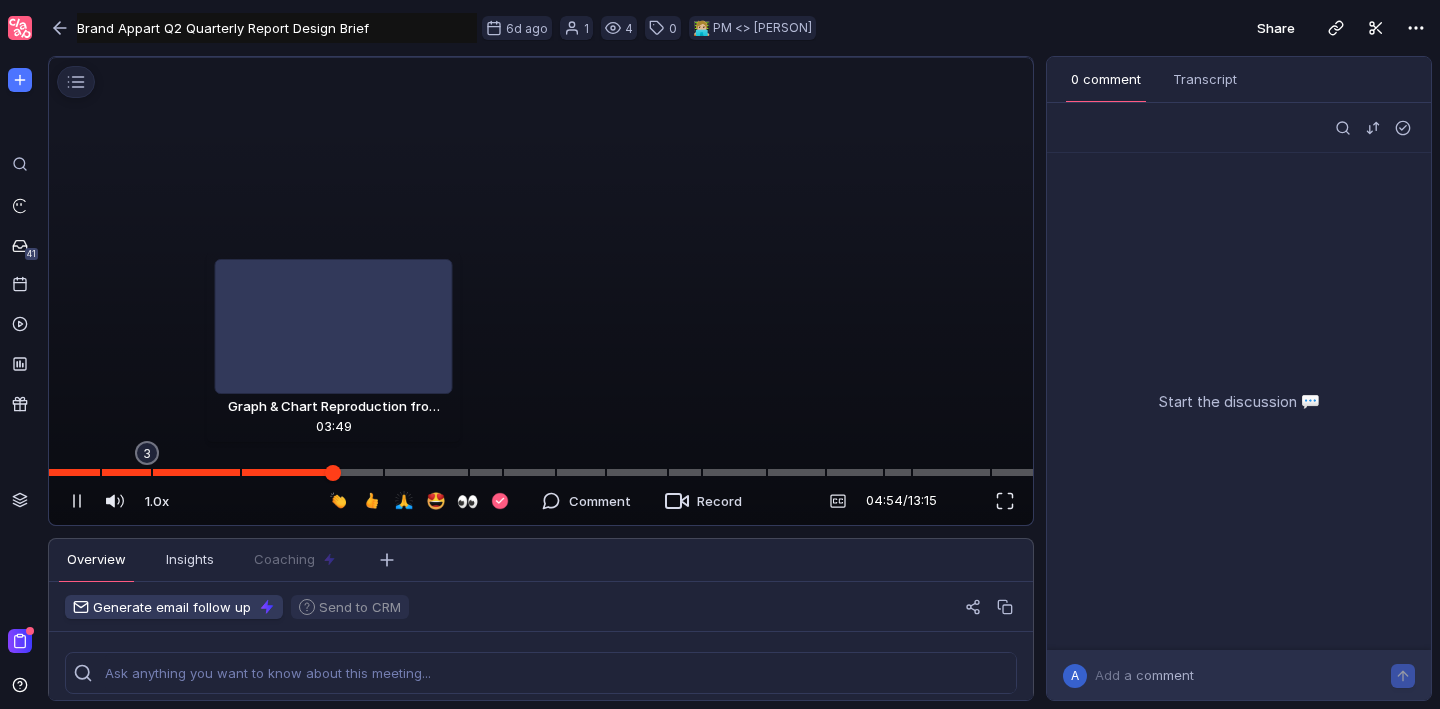 click at bounding box center (541, 472) 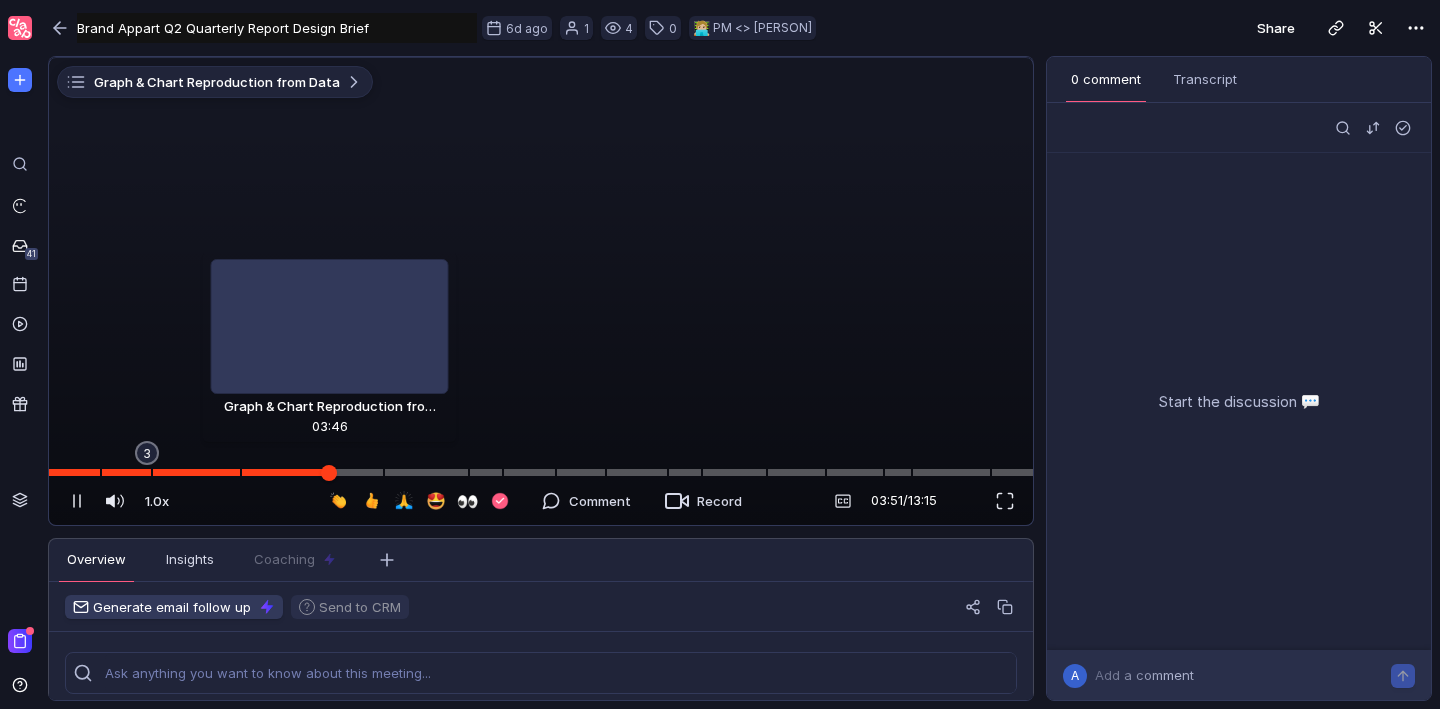 click at bounding box center (329, 472) 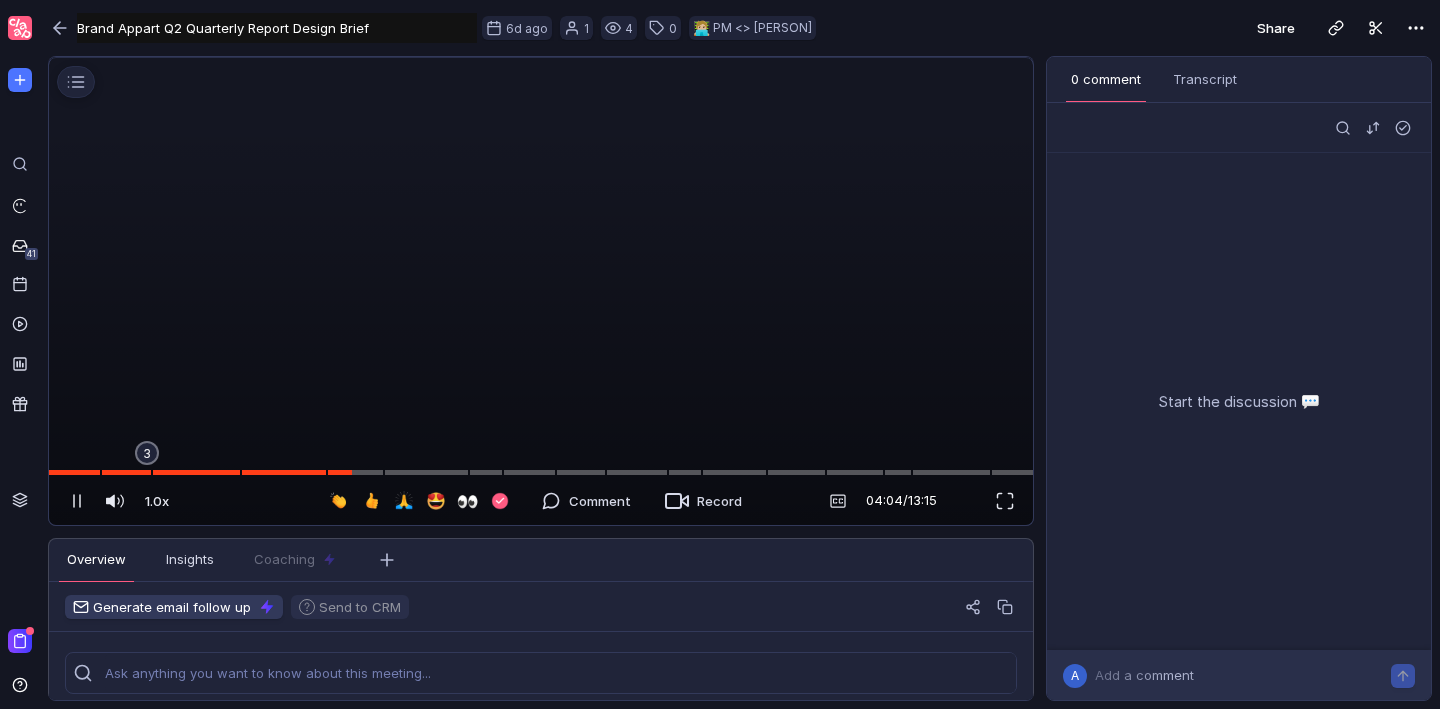 click at bounding box center [541, 58] 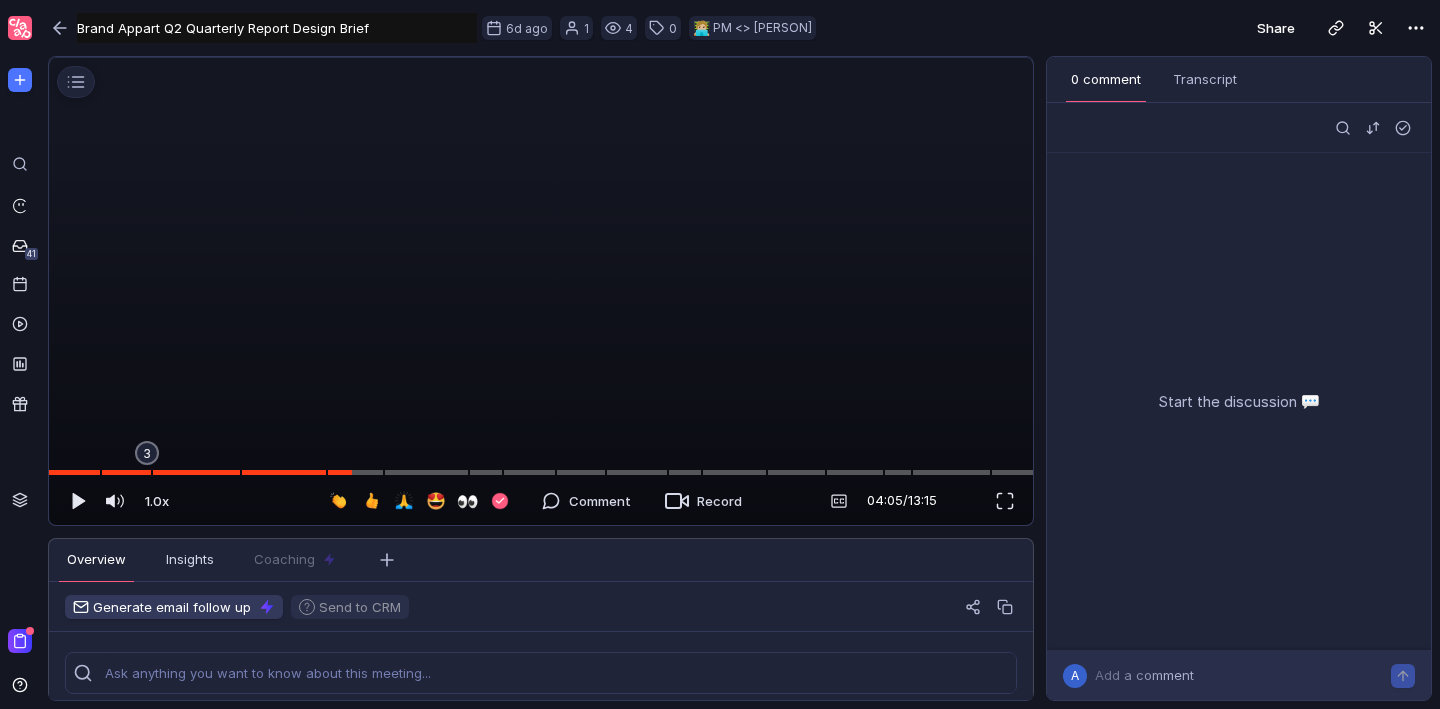 click at bounding box center [541, 58] 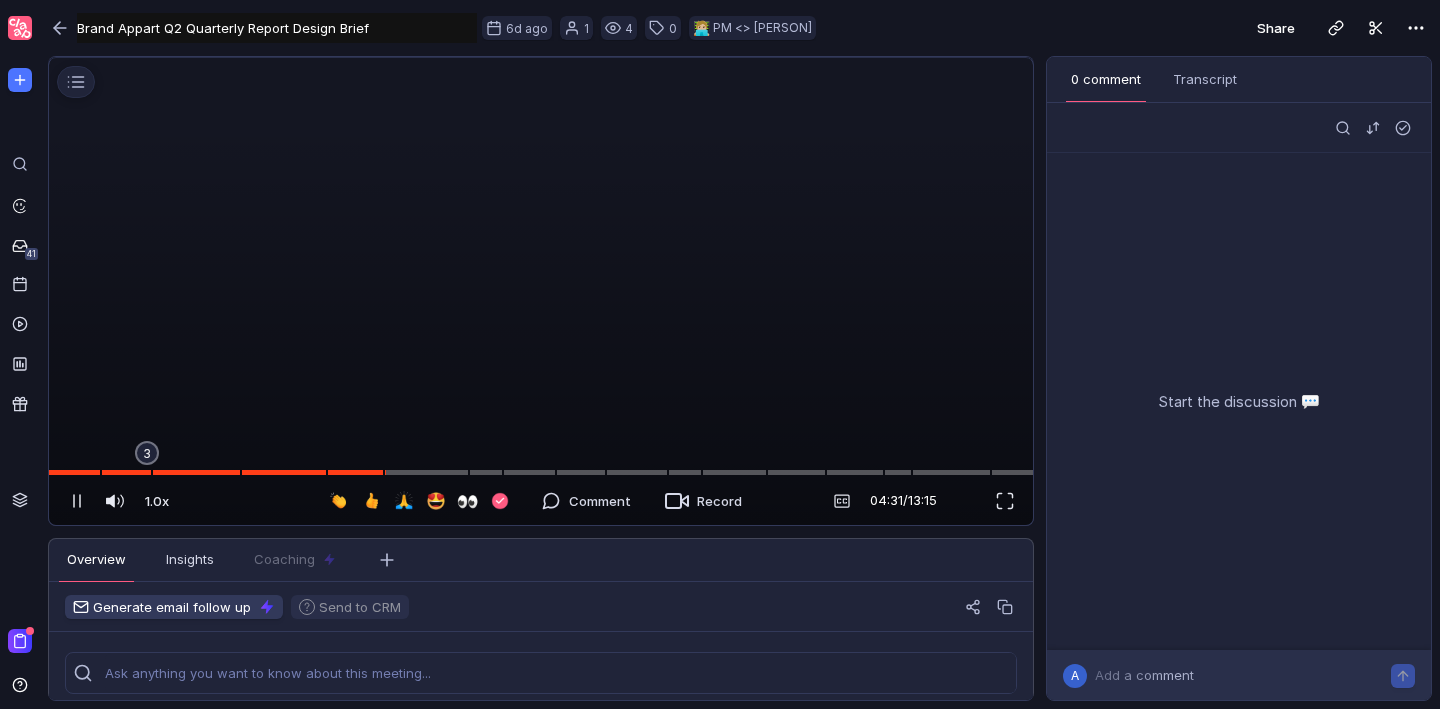click at bounding box center [541, 58] 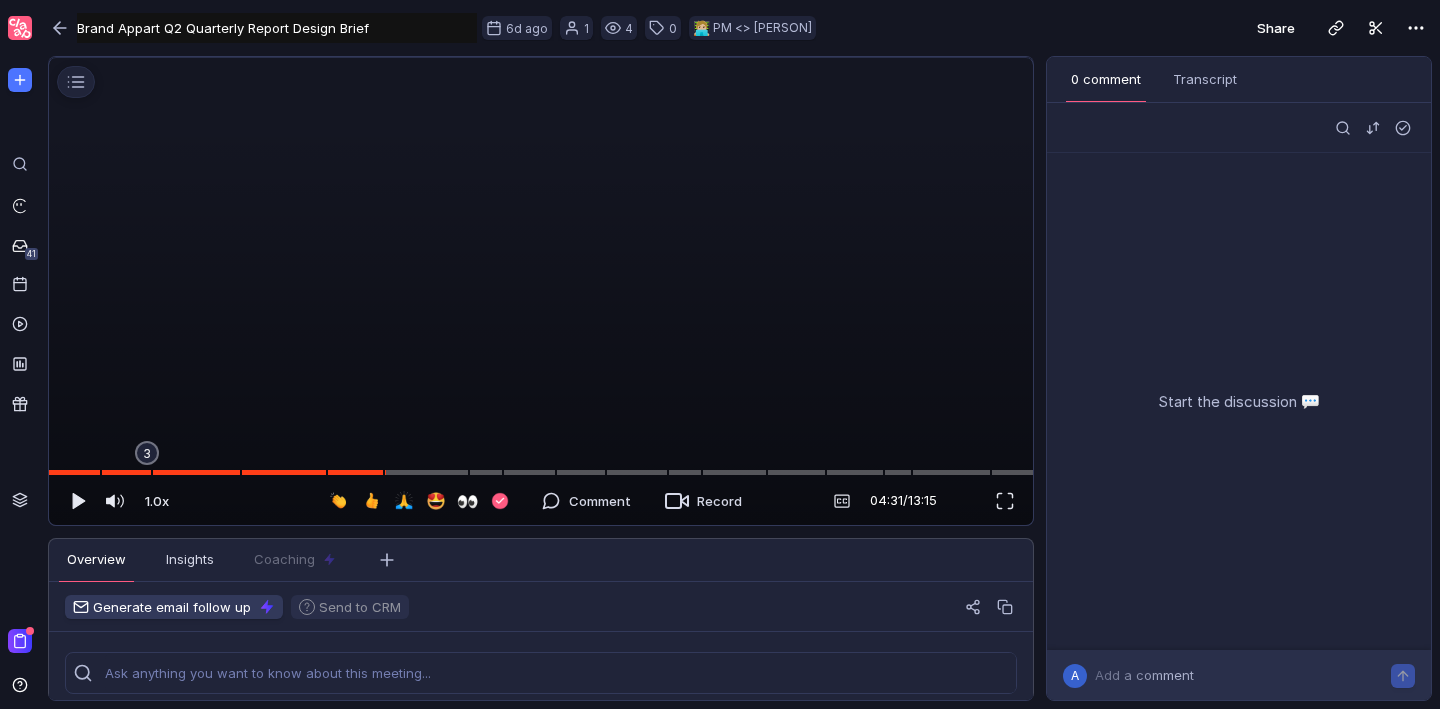 click at bounding box center (541, 58) 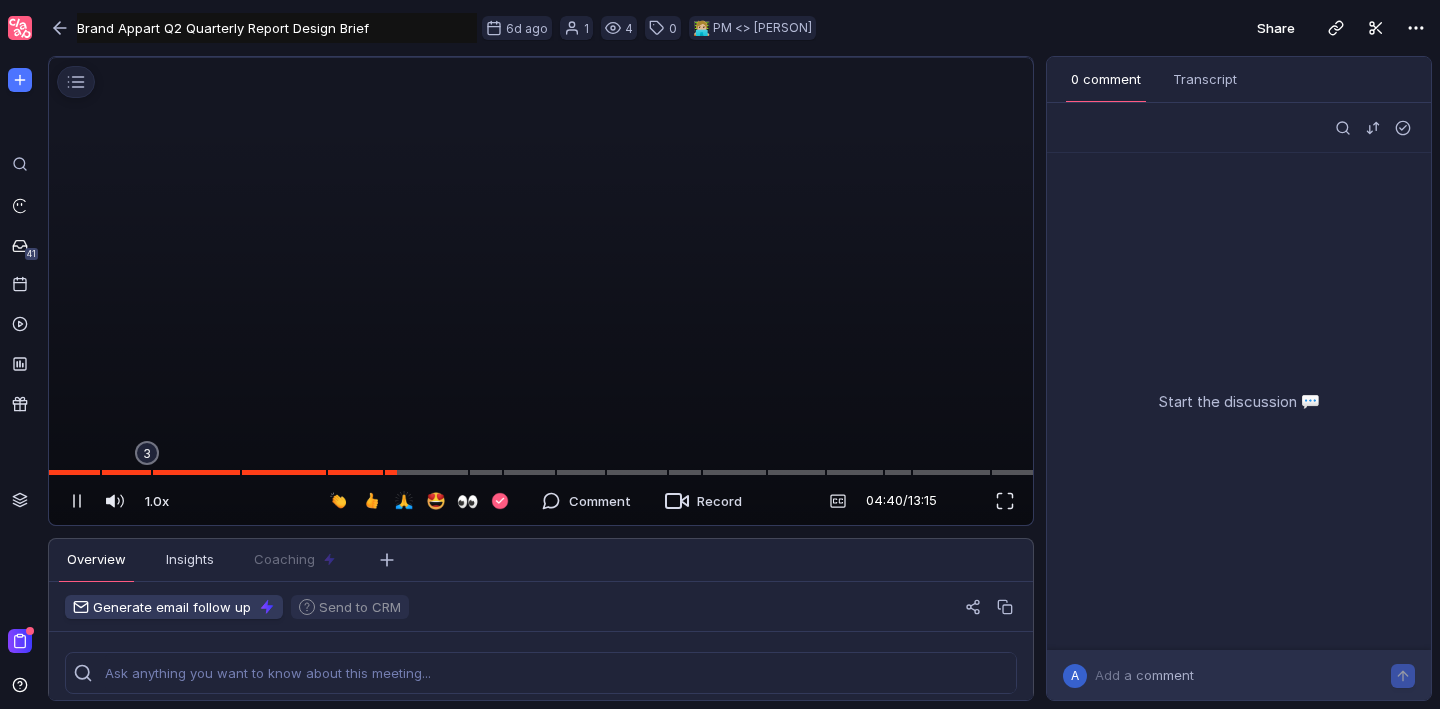 click at bounding box center (541, 58) 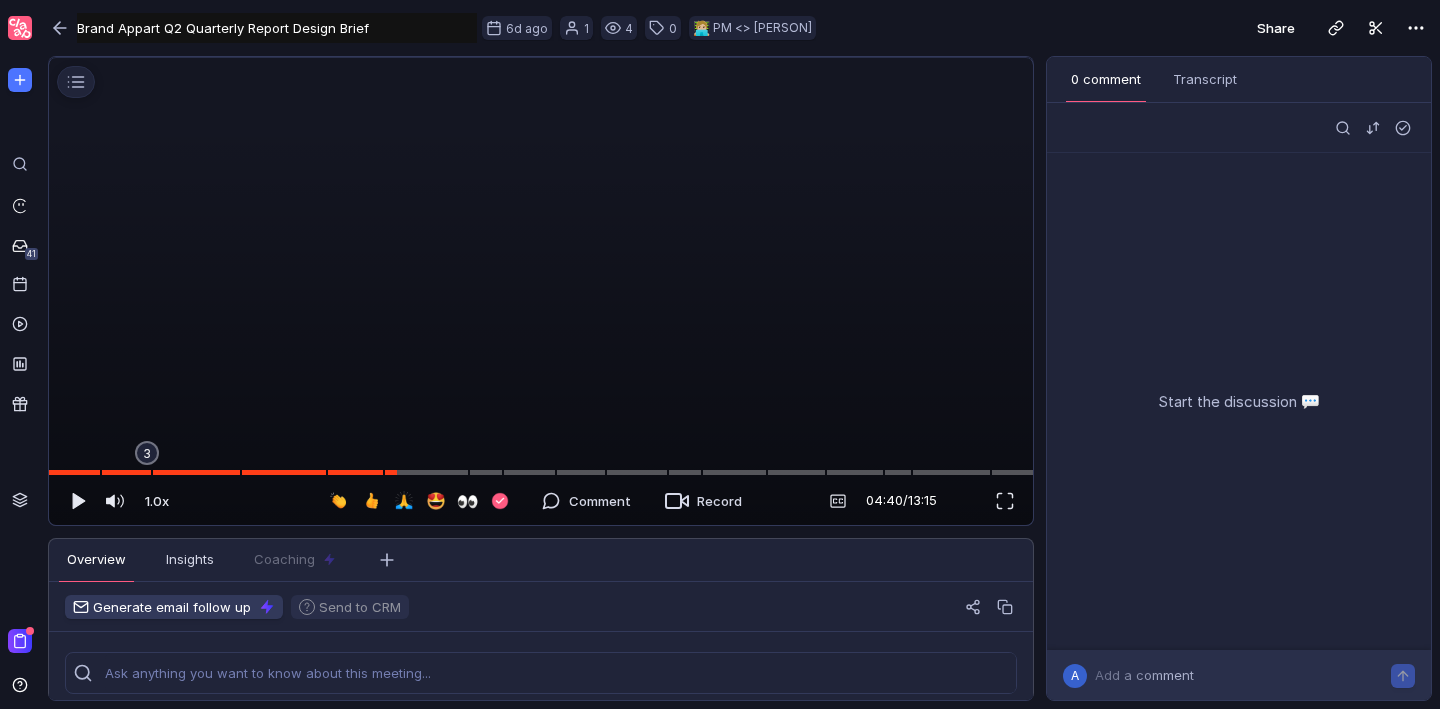 click at bounding box center (541, 58) 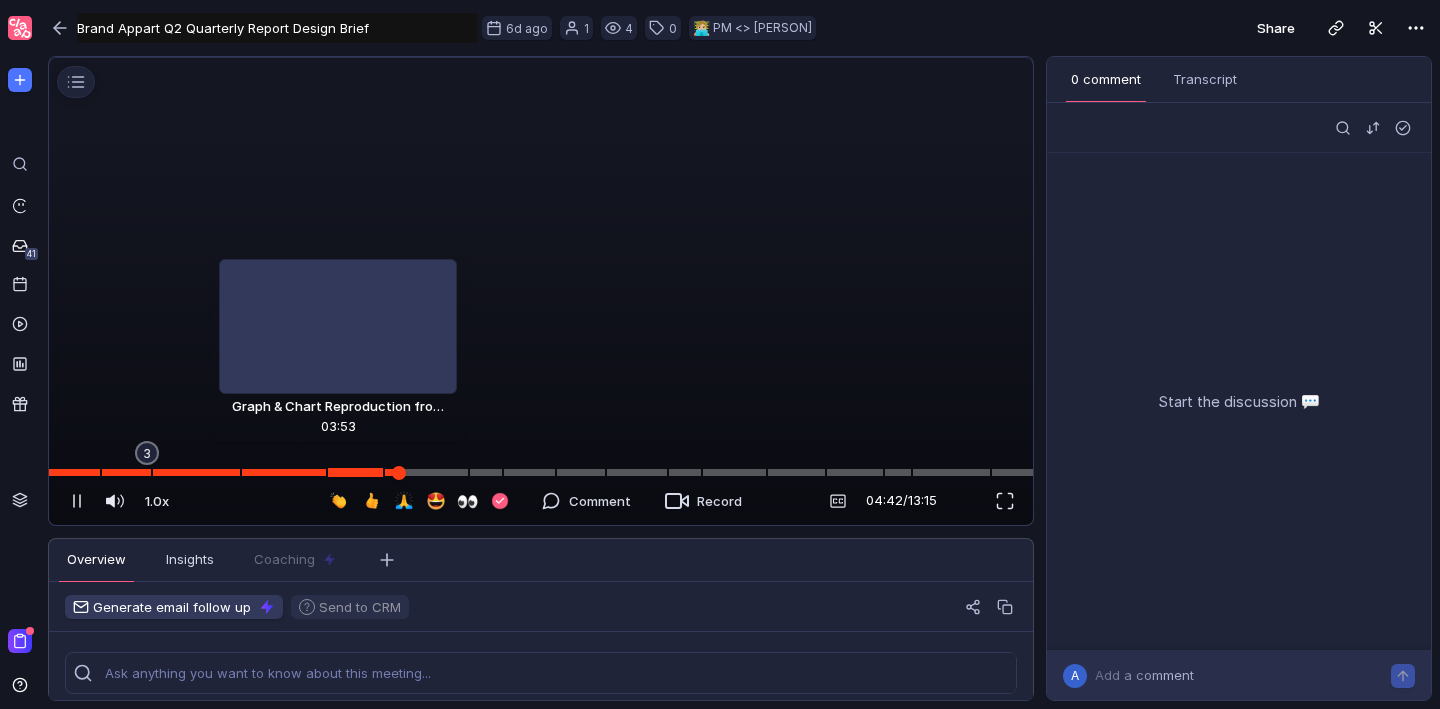 click at bounding box center (541, 472) 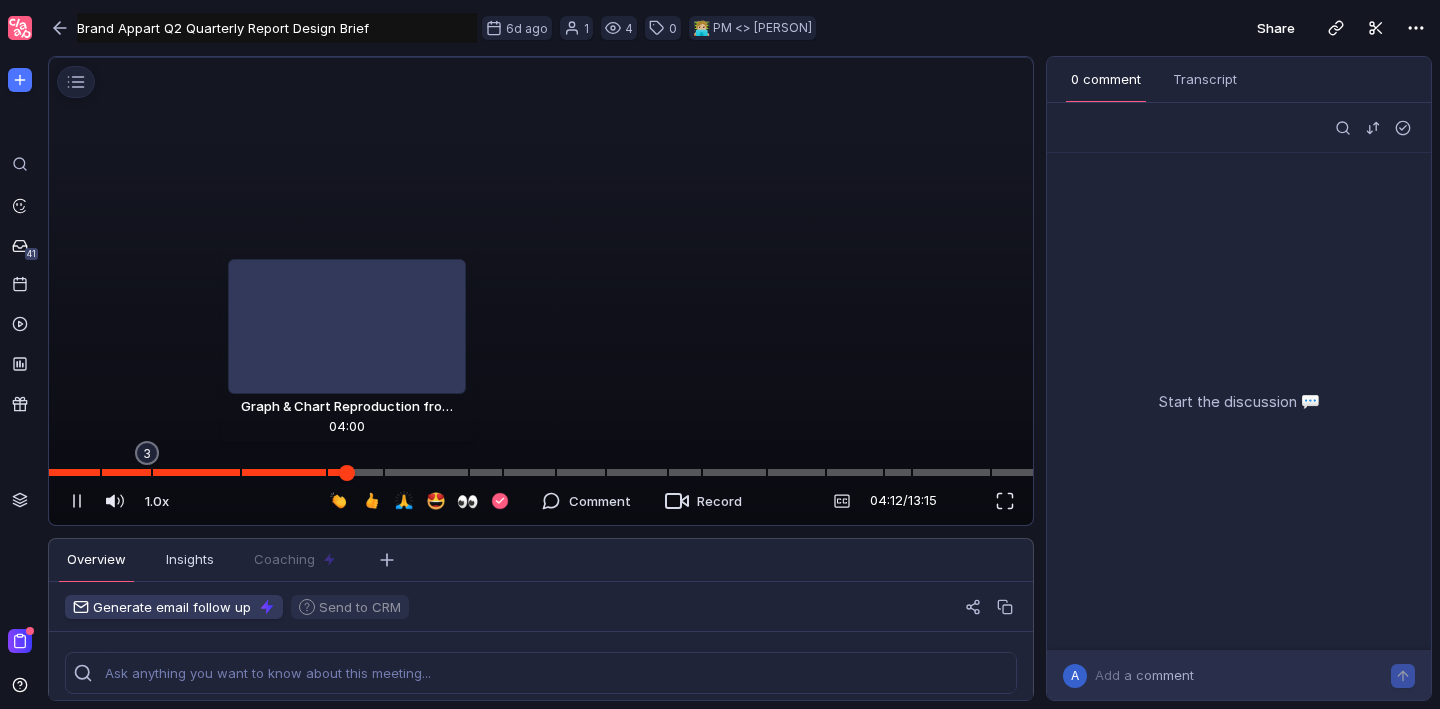 click at bounding box center (541, 472) 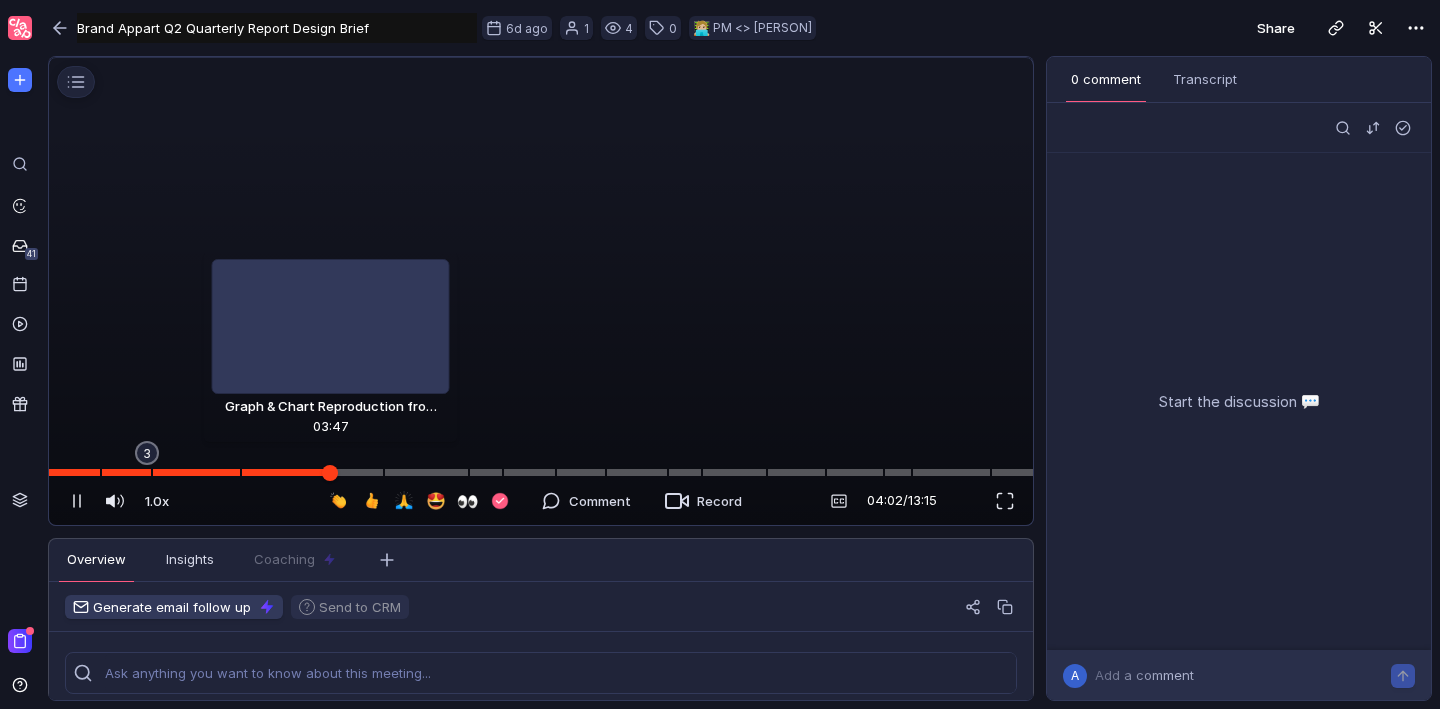 click at bounding box center (541, 472) 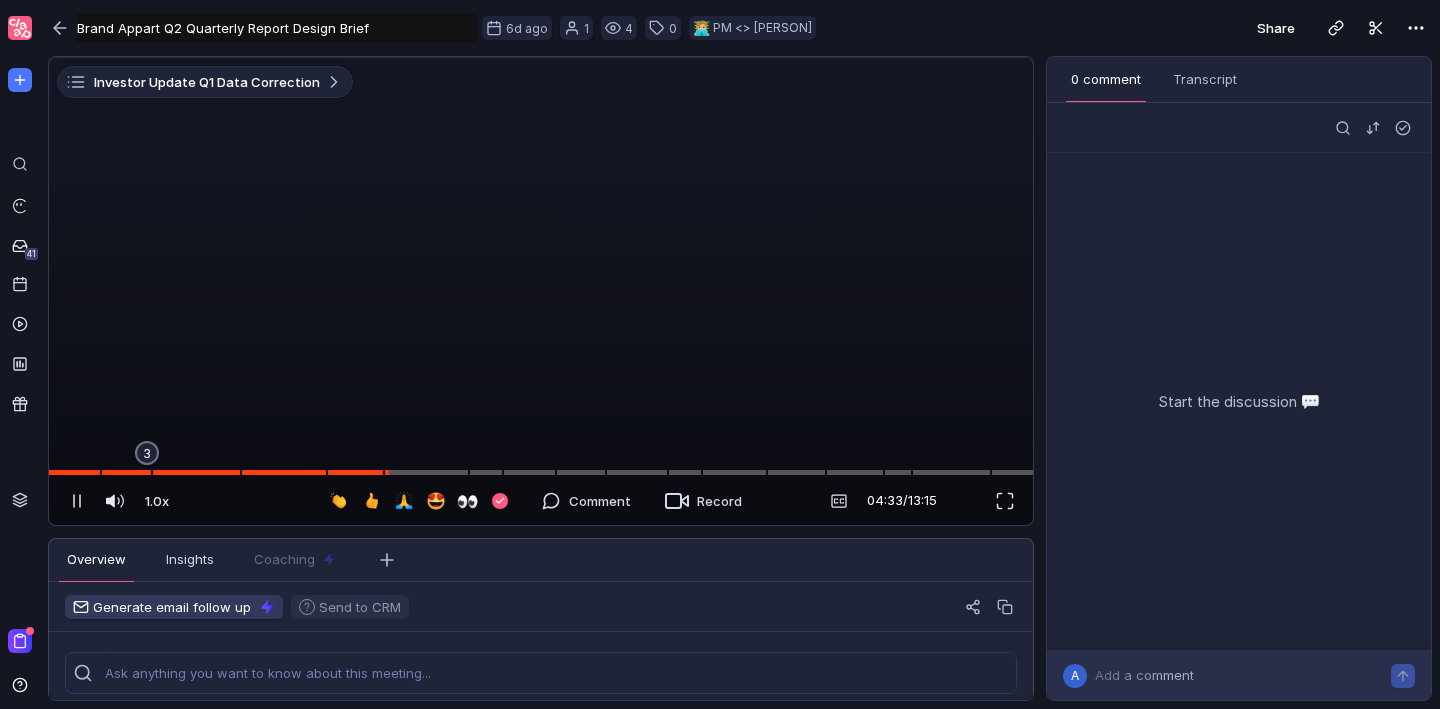 click at bounding box center (541, 58) 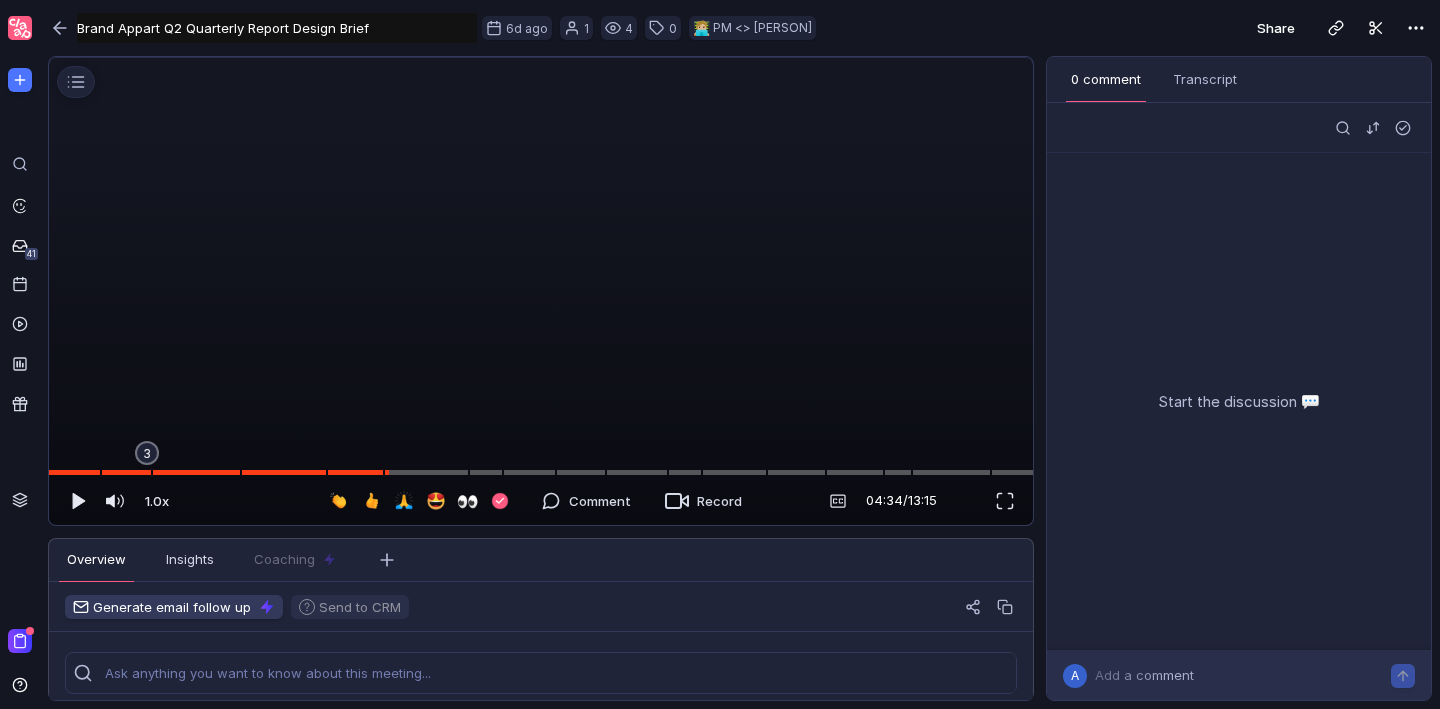 click at bounding box center (541, 58) 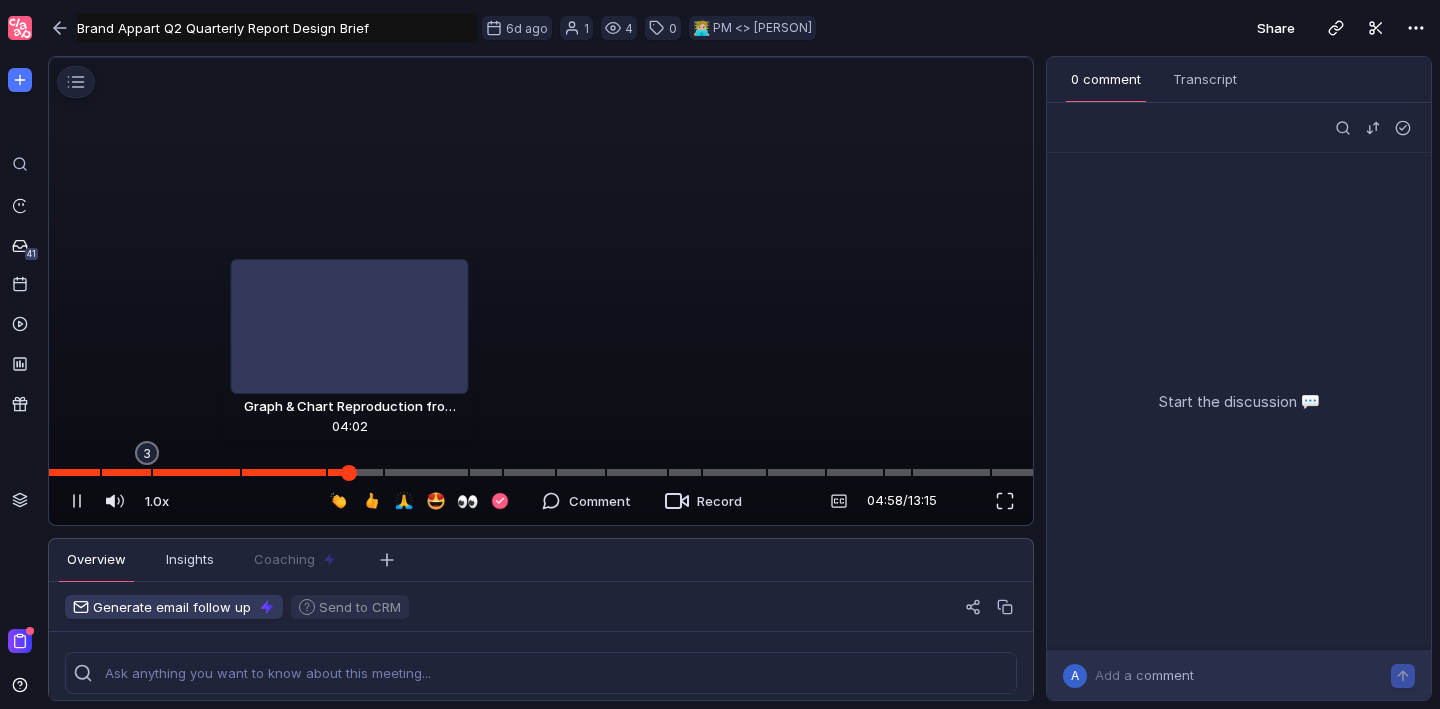 click at bounding box center [541, 472] 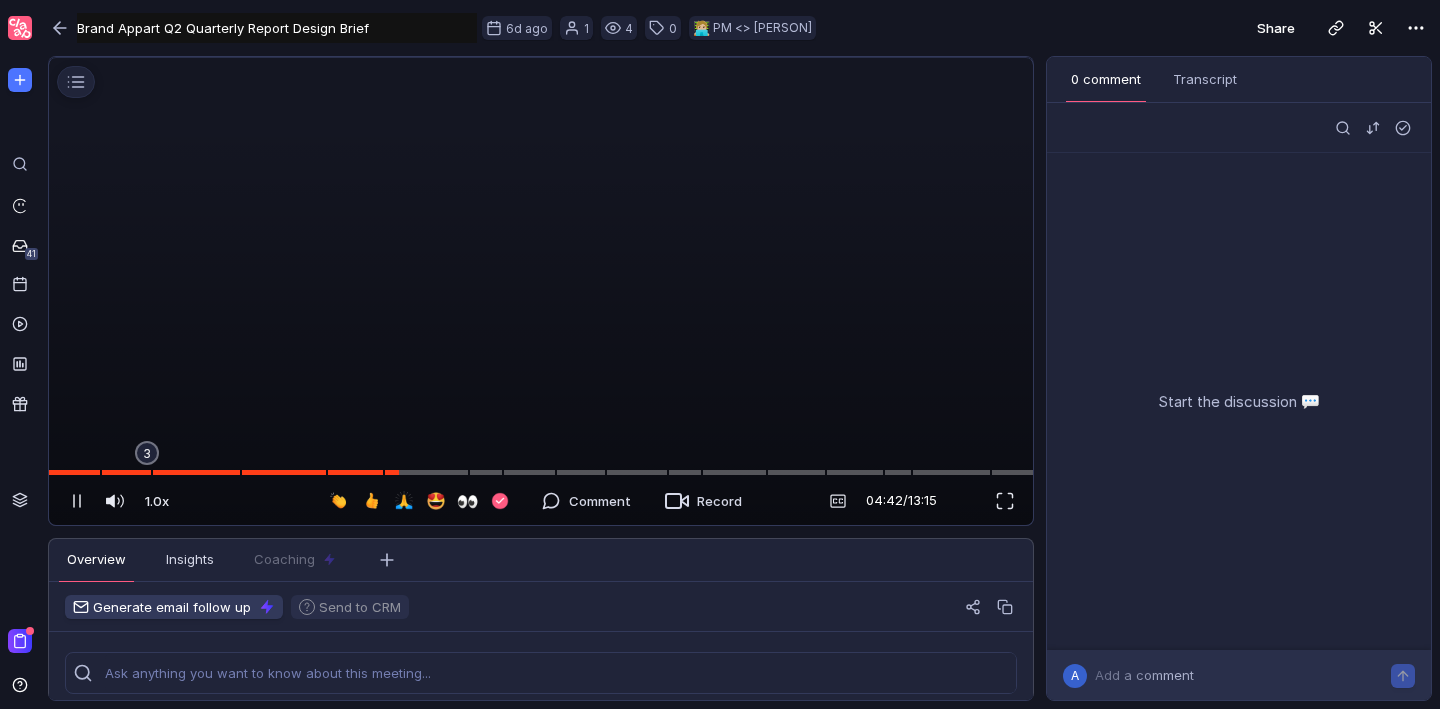click at bounding box center [541, 58] 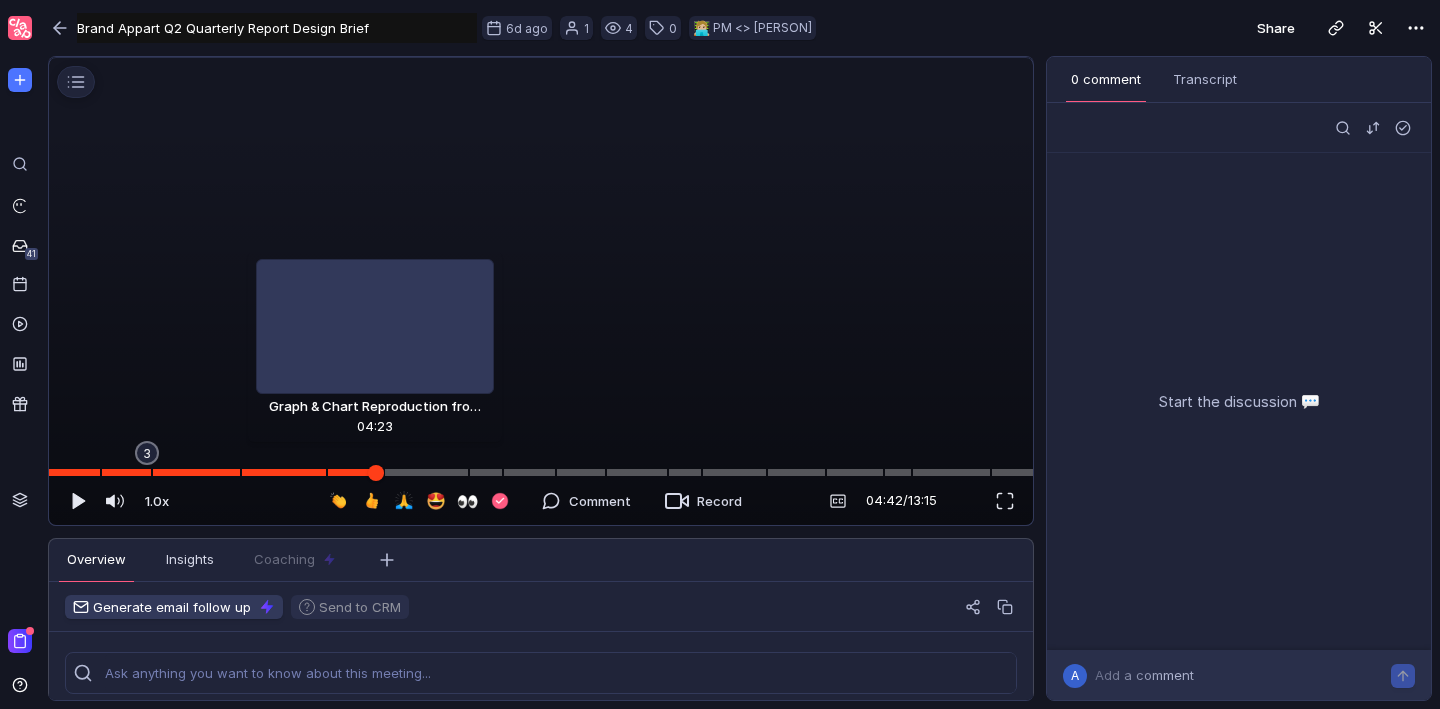 click at bounding box center [541, 472] 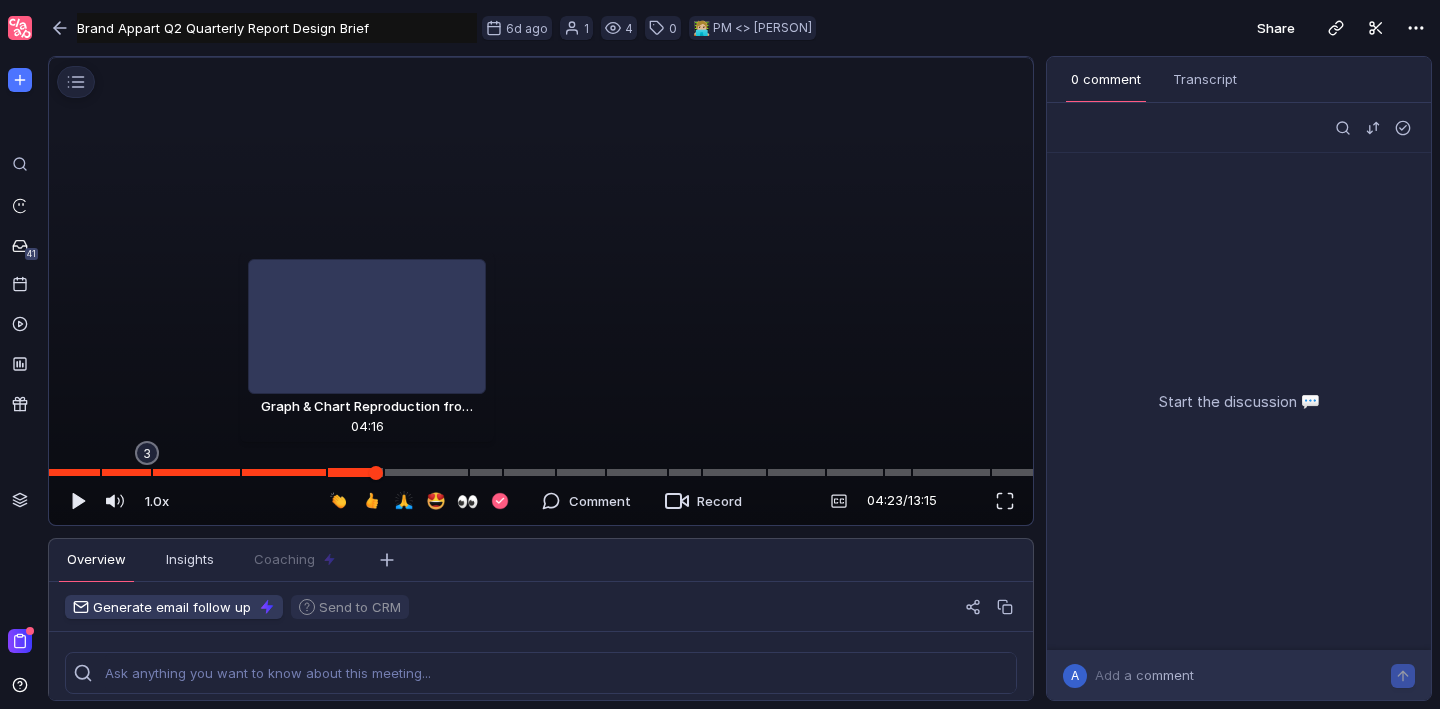 click at bounding box center [541, 472] 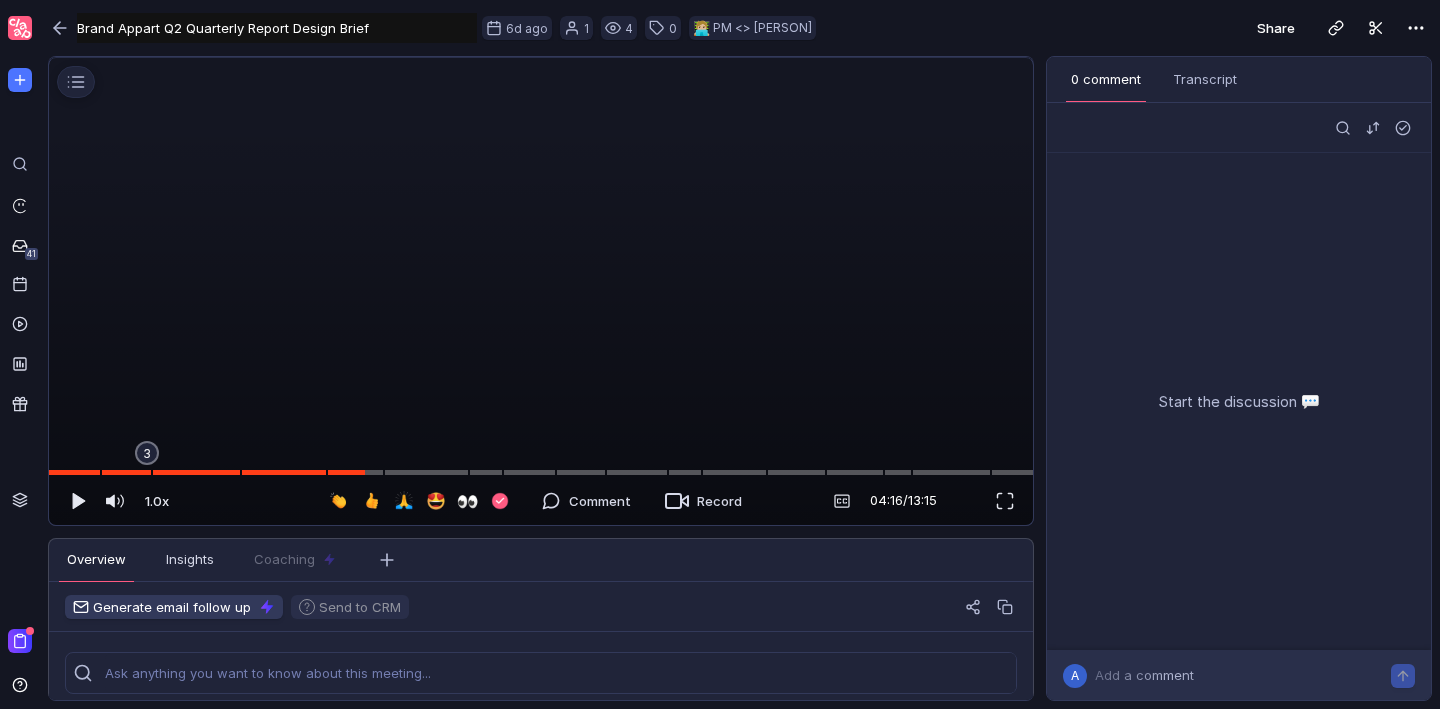 click at bounding box center [541, 58] 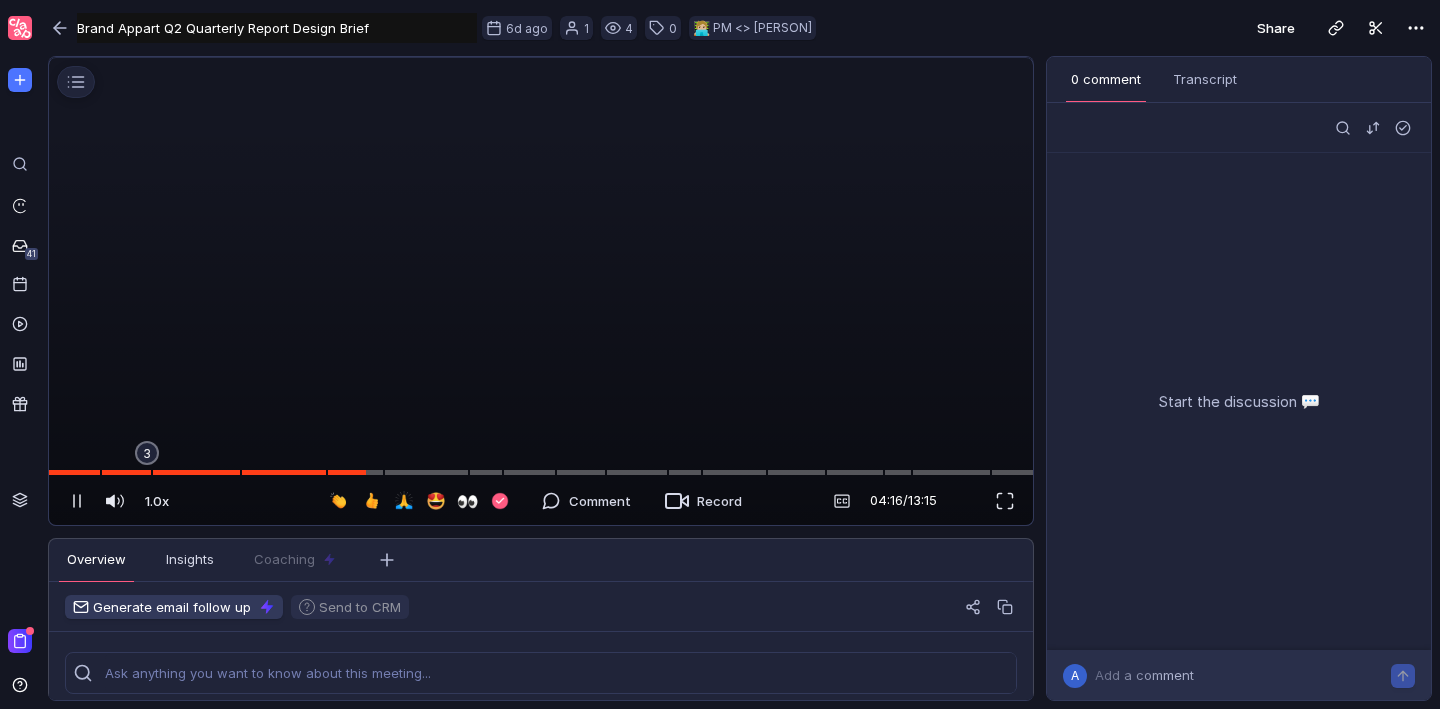click at bounding box center [541, 58] 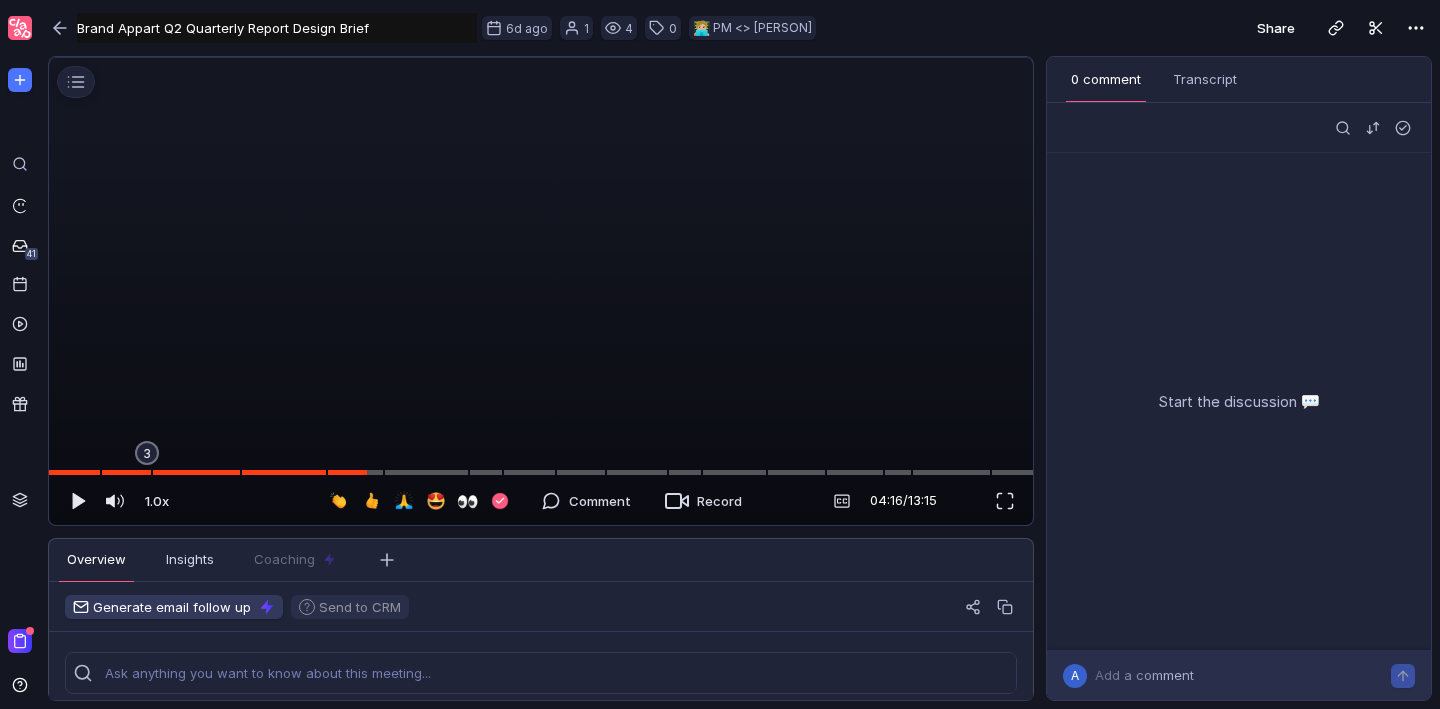 click at bounding box center [541, 58] 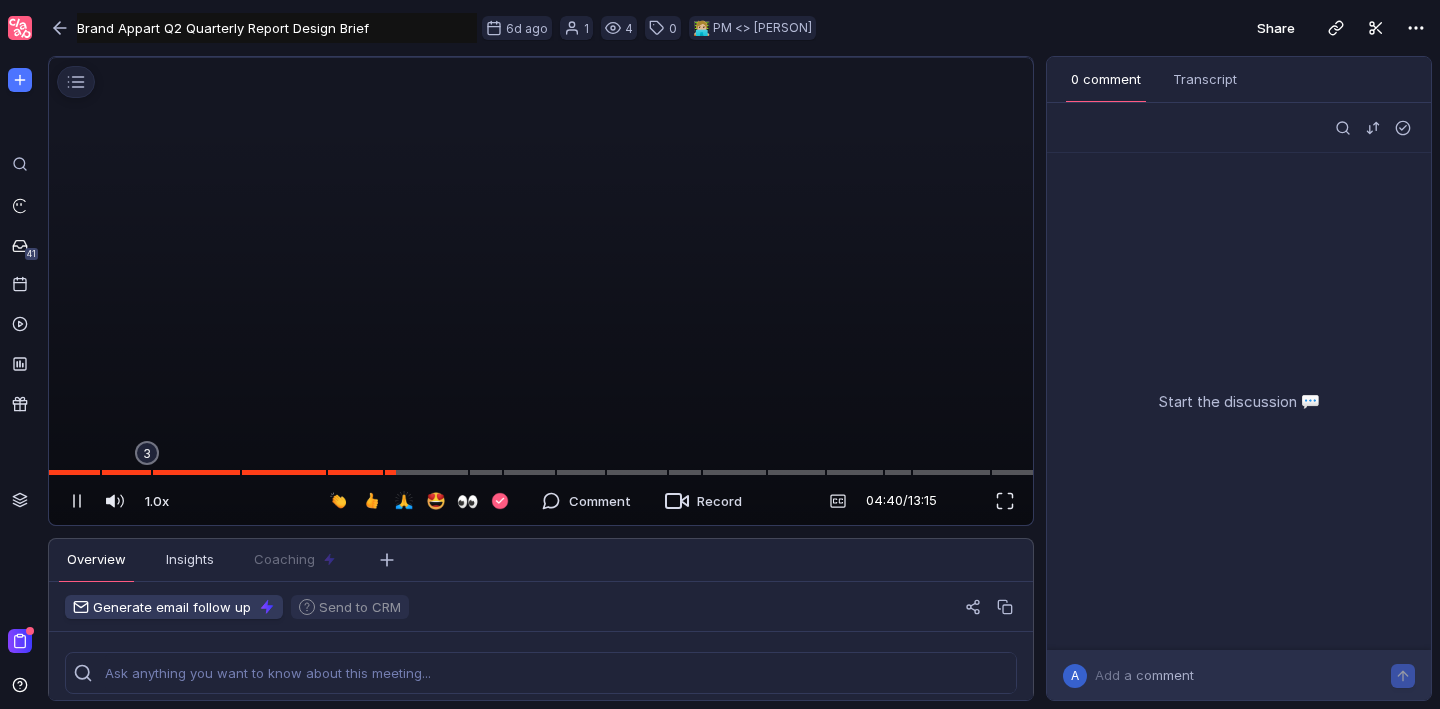 click at bounding box center [541, 58] 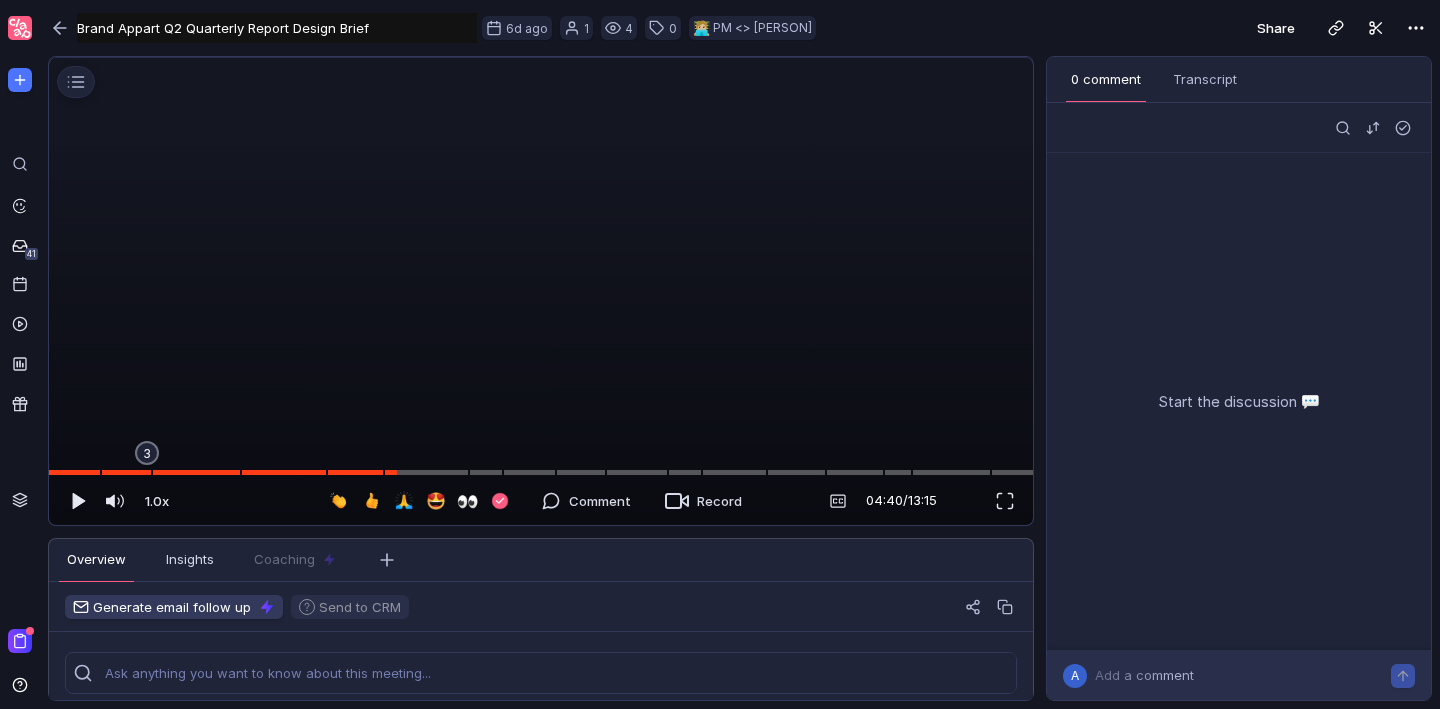 click at bounding box center (541, 58) 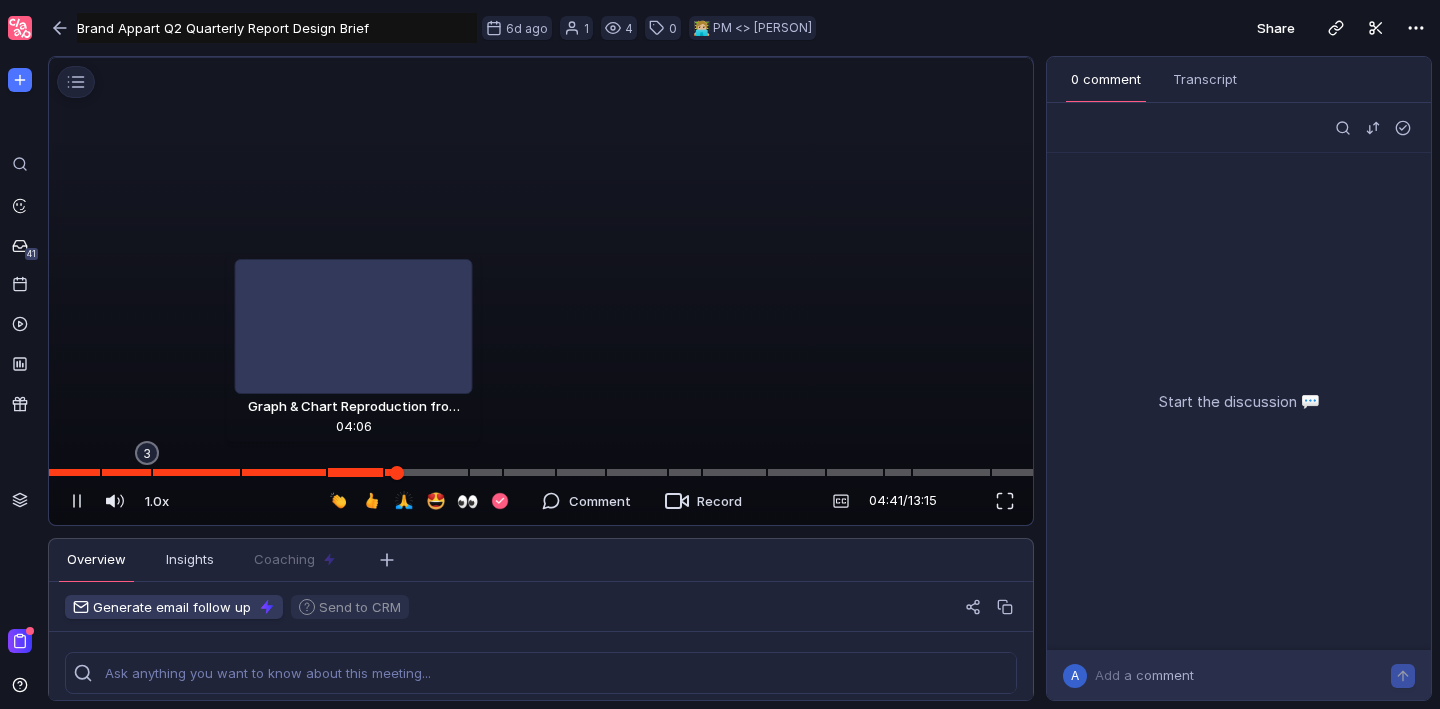 click at bounding box center (541, 472) 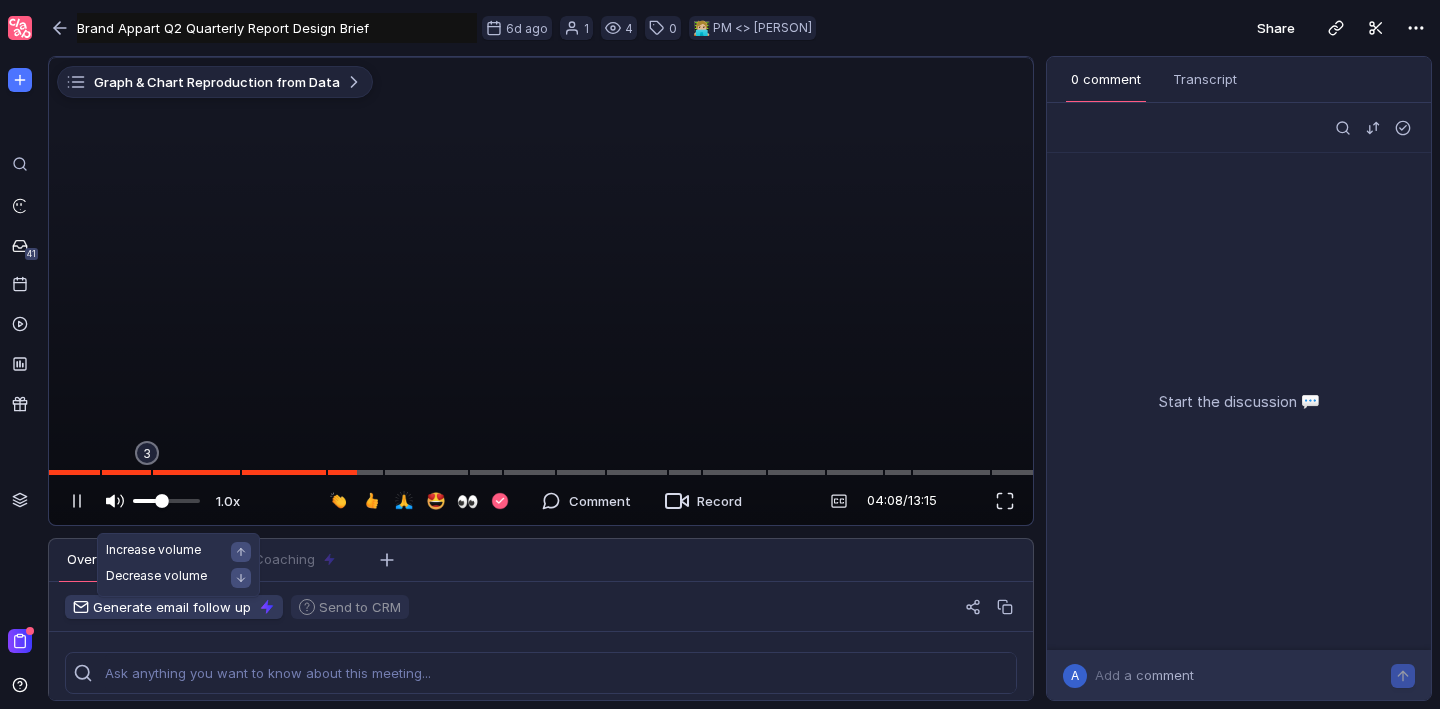 click at bounding box center (166, 501) 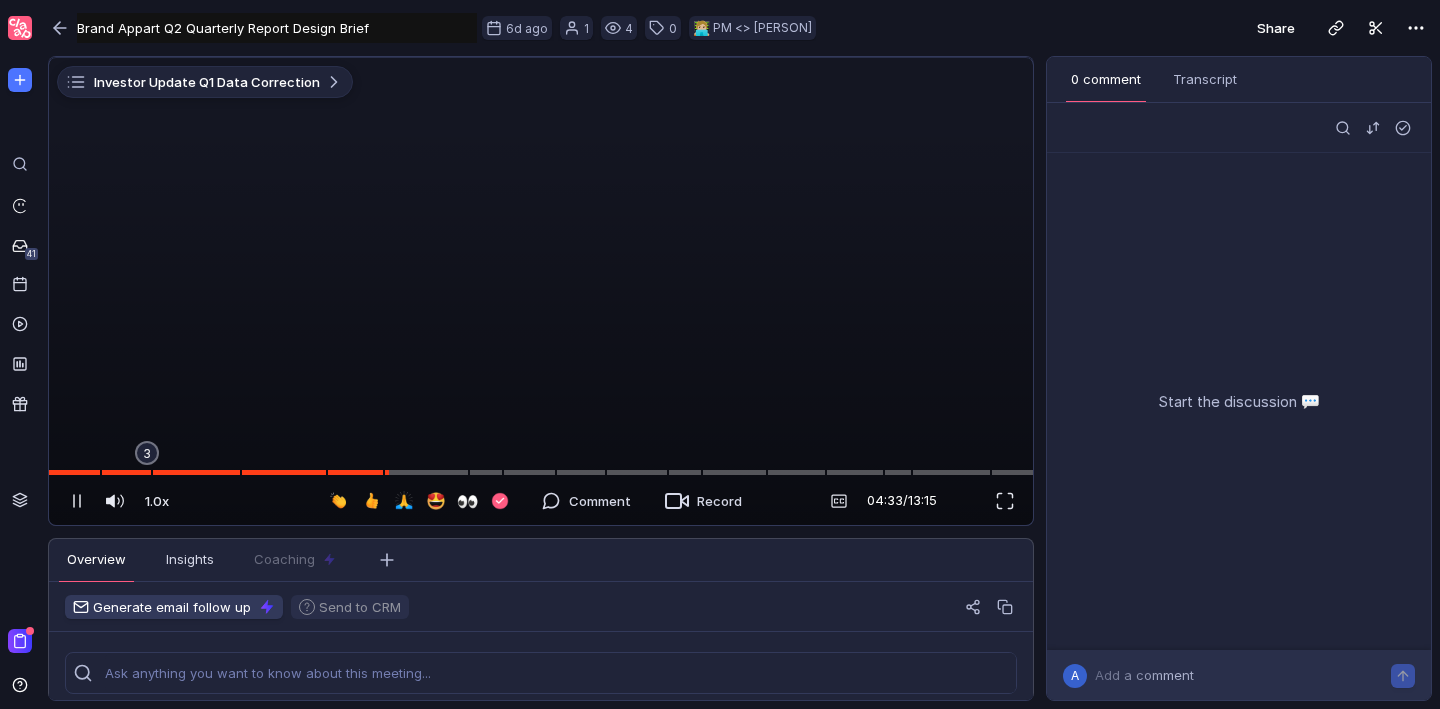 click at bounding box center [541, 58] 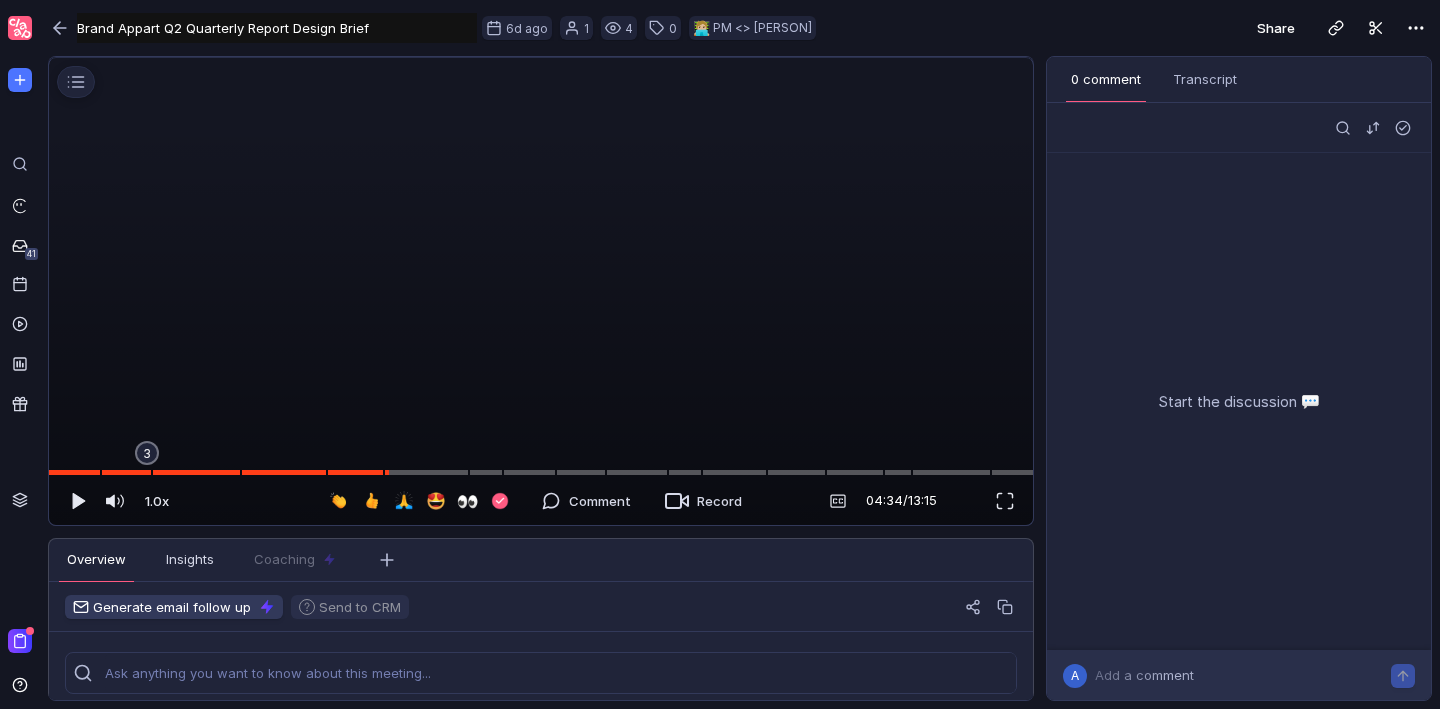 click at bounding box center [541, 58] 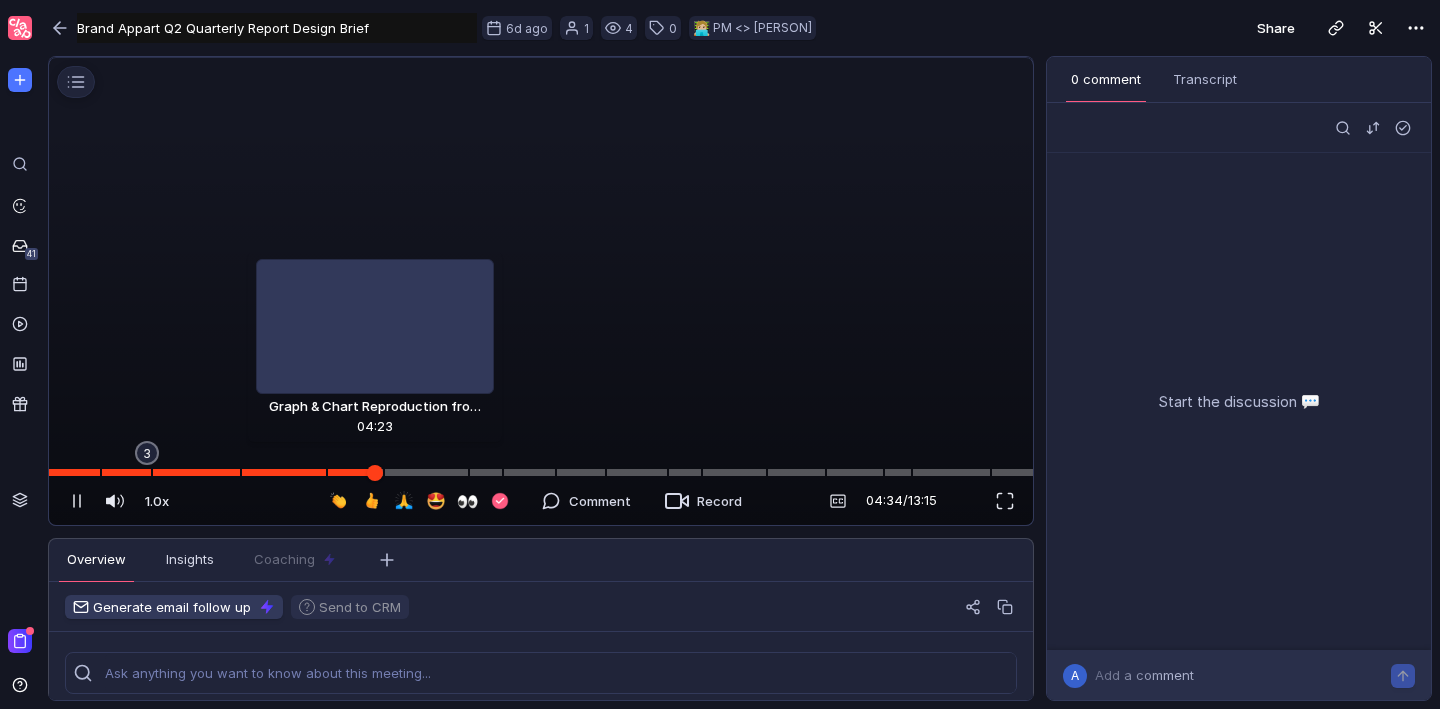 click at bounding box center [541, 472] 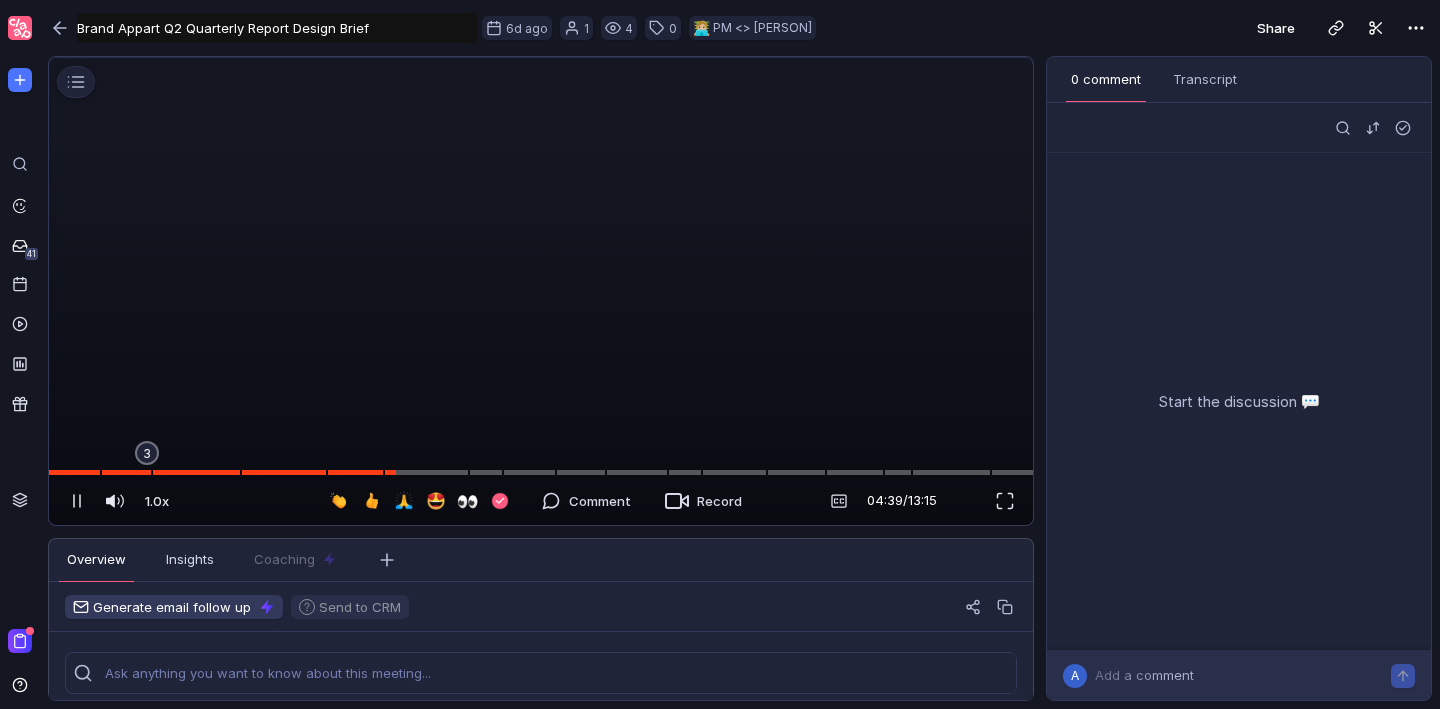 click at bounding box center [541, 58] 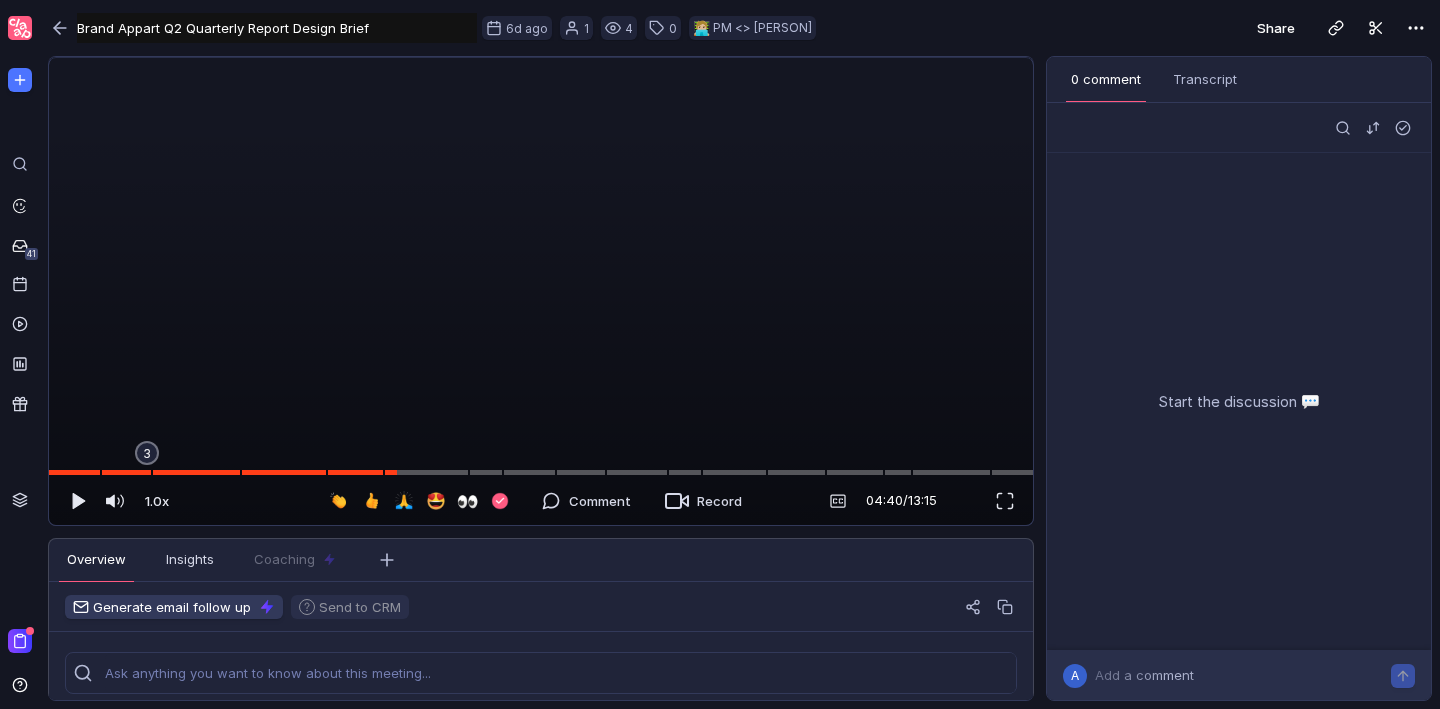click at bounding box center [541, 58] 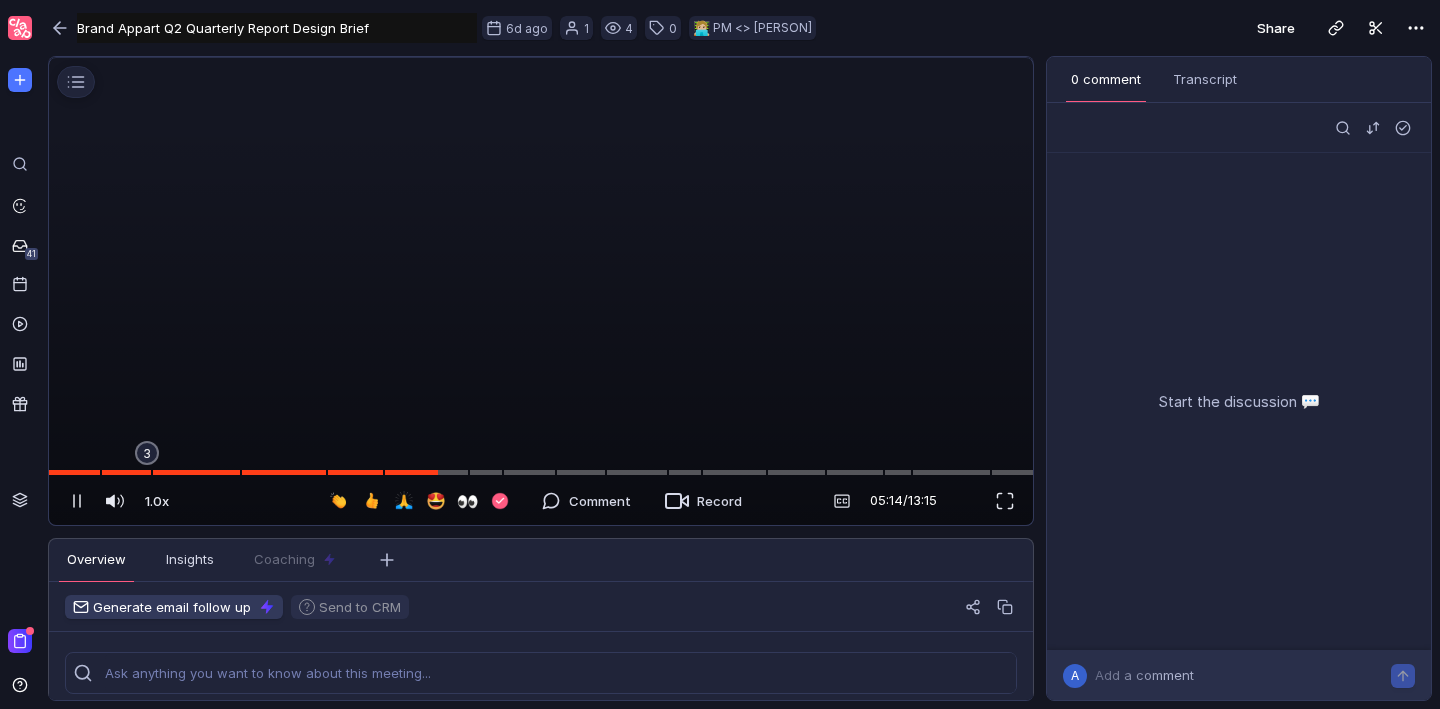 click at bounding box center (541, 58) 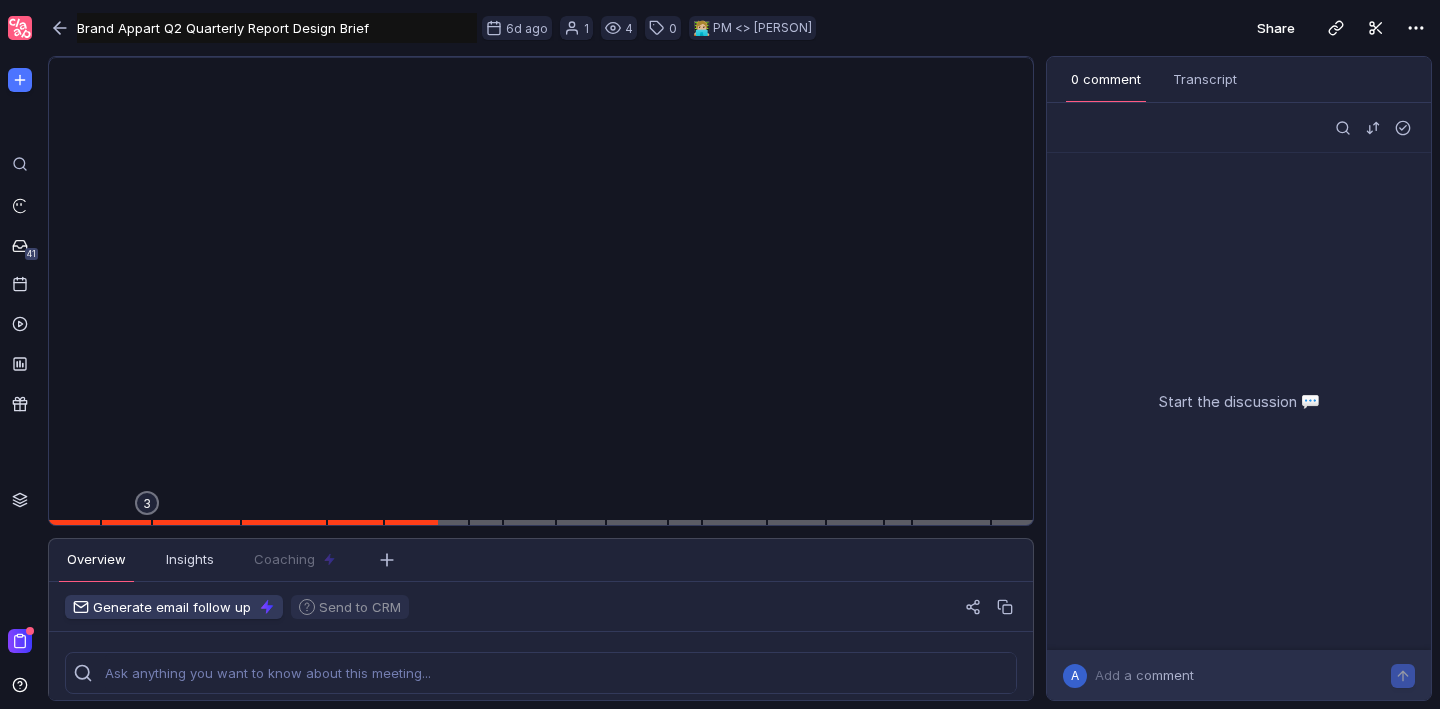 click at bounding box center (541, 58) 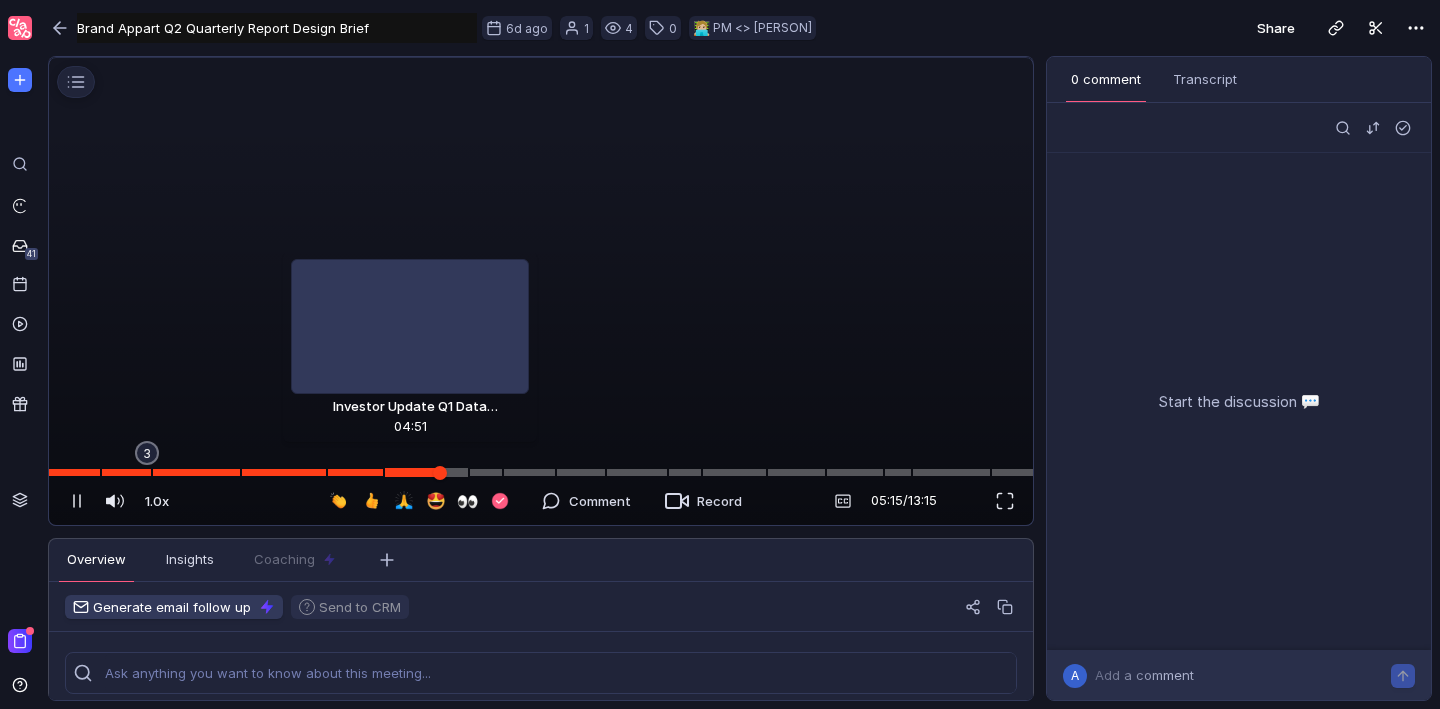 click at bounding box center [541, 472] 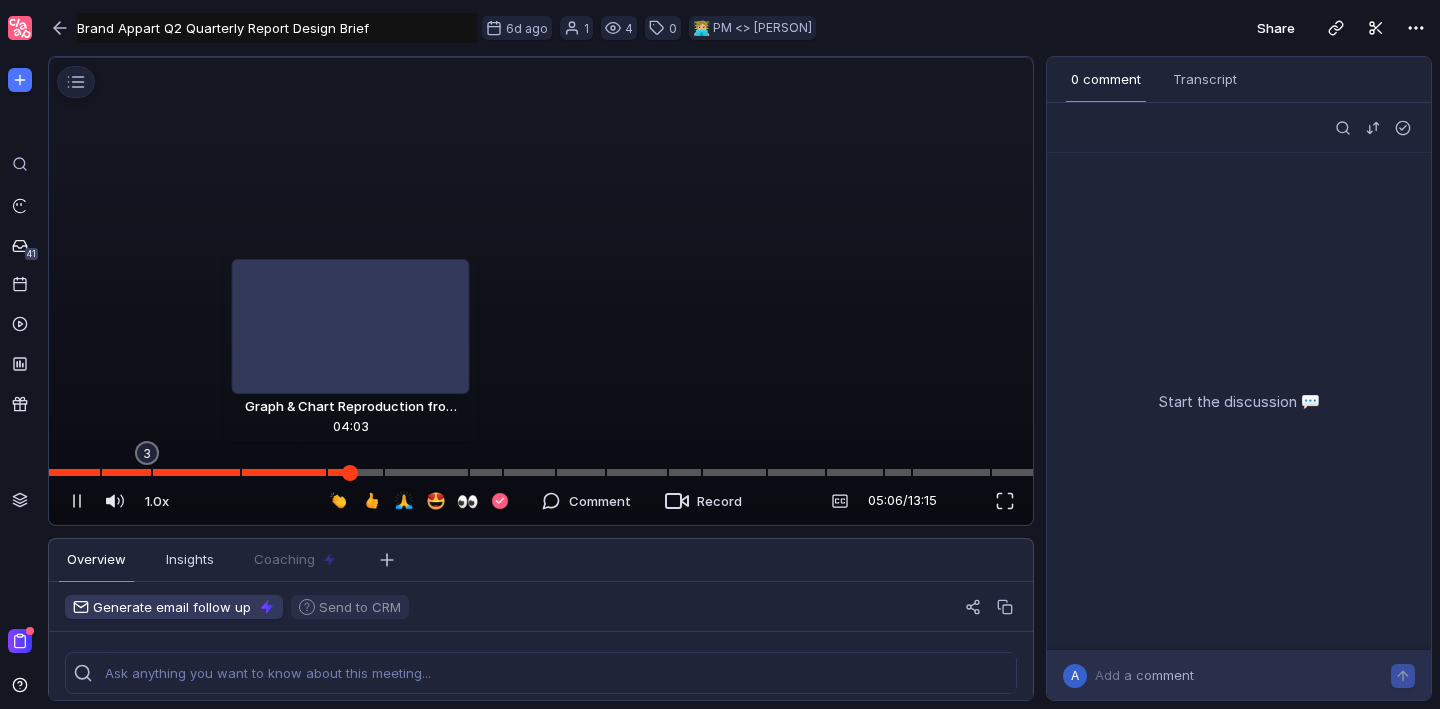 click at bounding box center [541, 472] 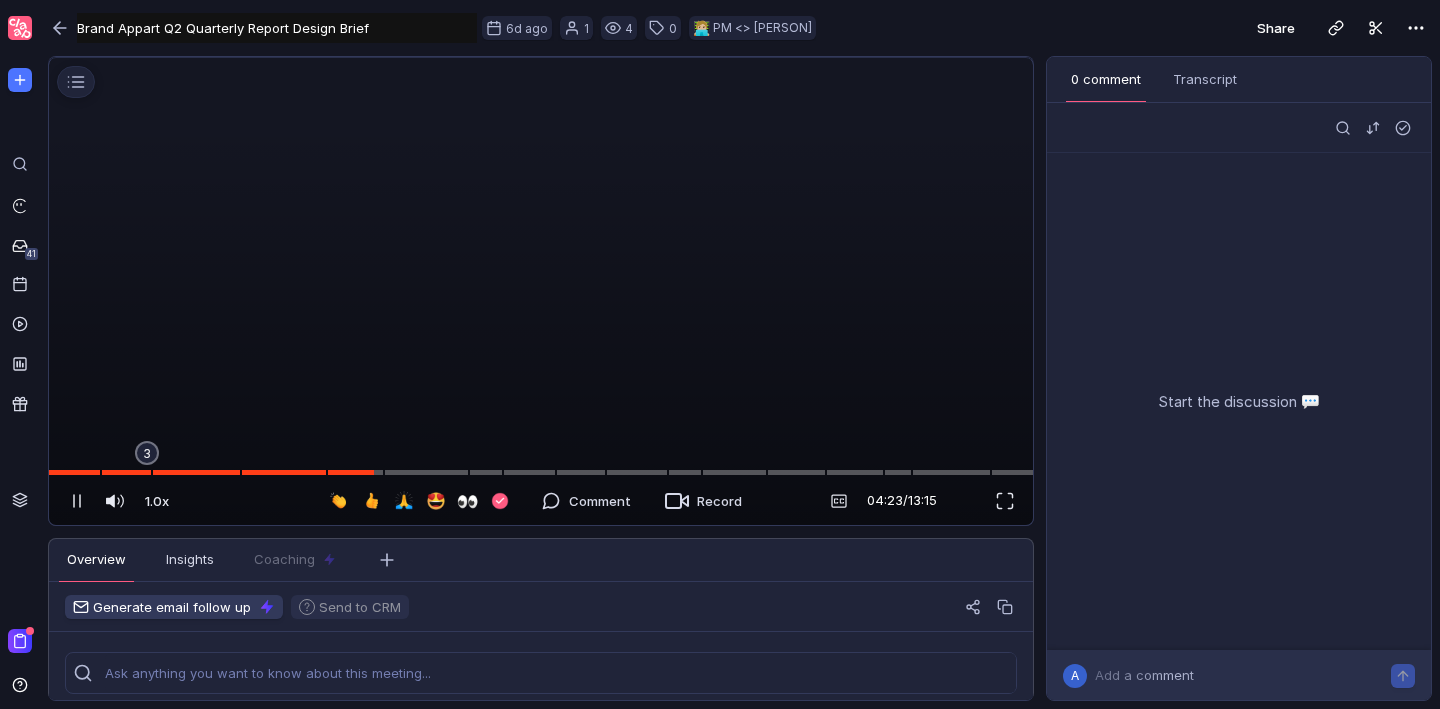 click at bounding box center (541, 58) 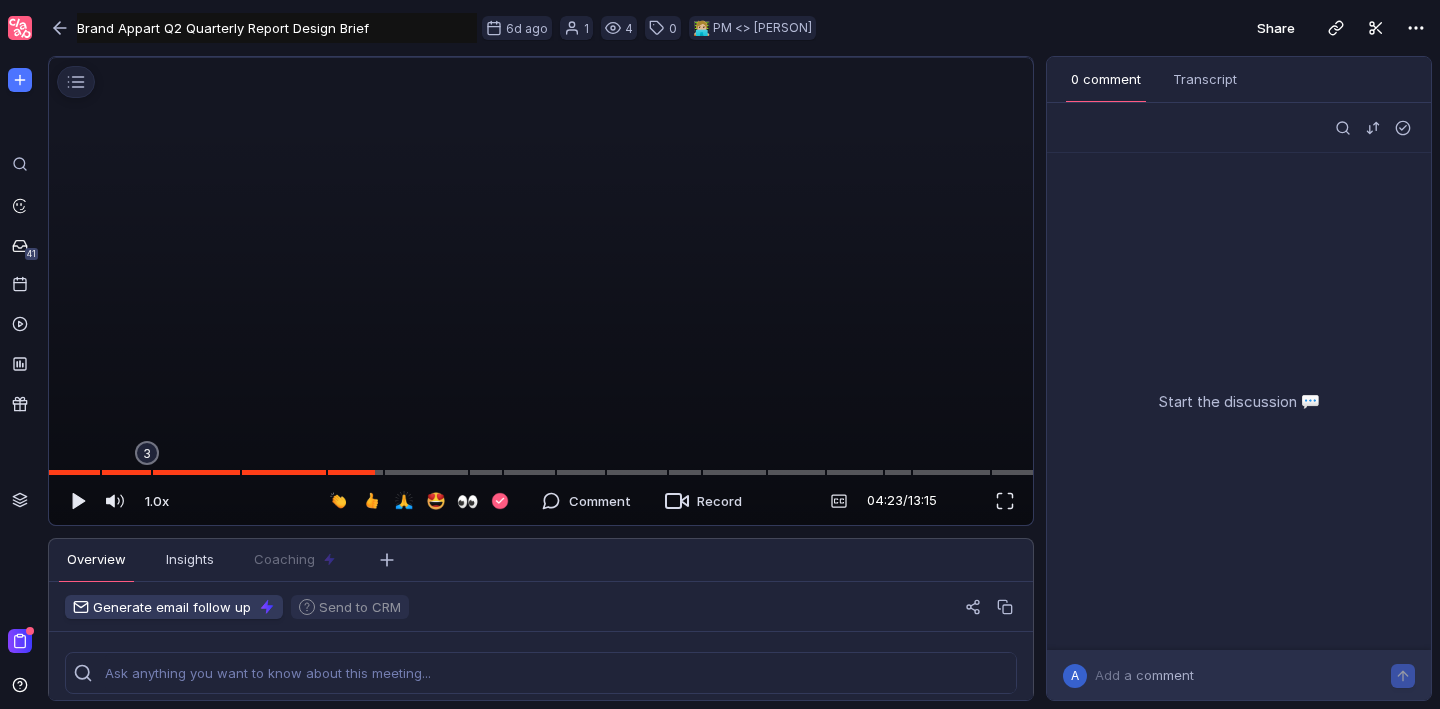 click at bounding box center (541, 58) 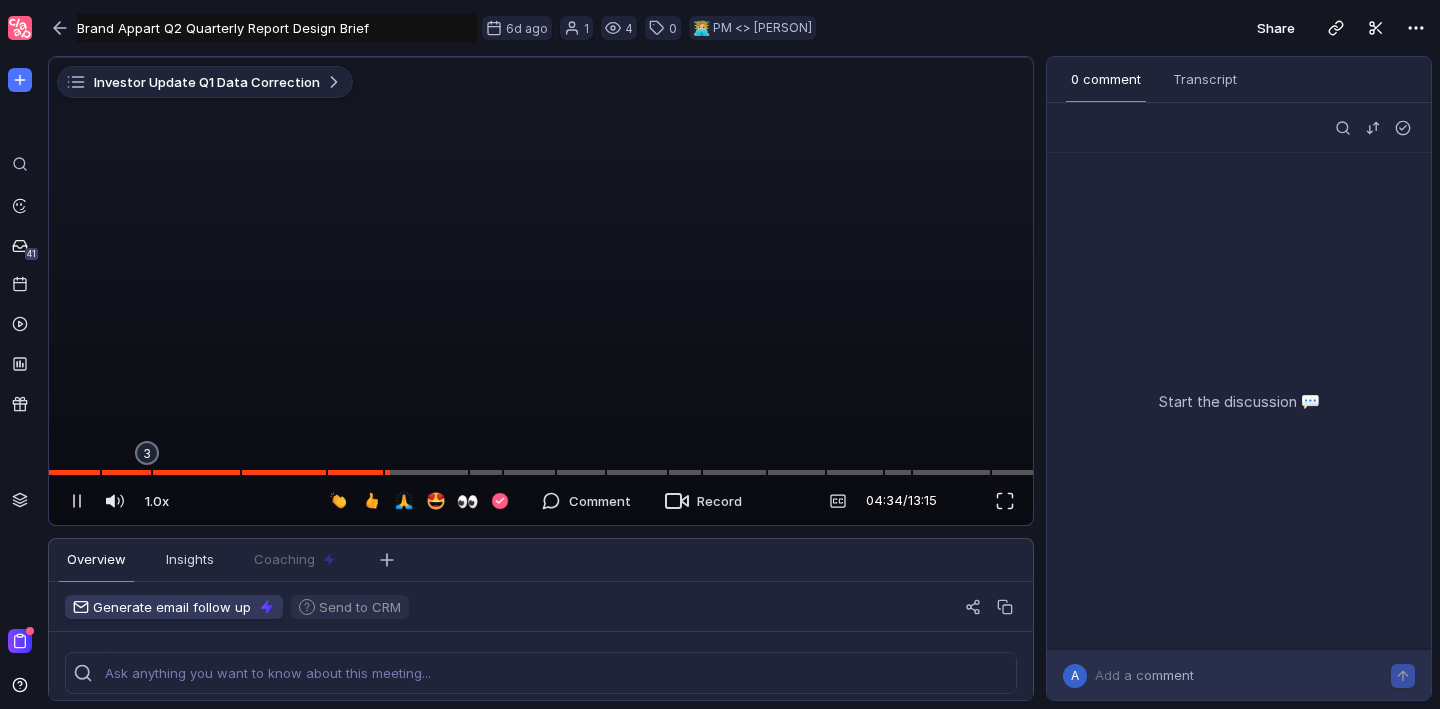 click at bounding box center (541, 58) 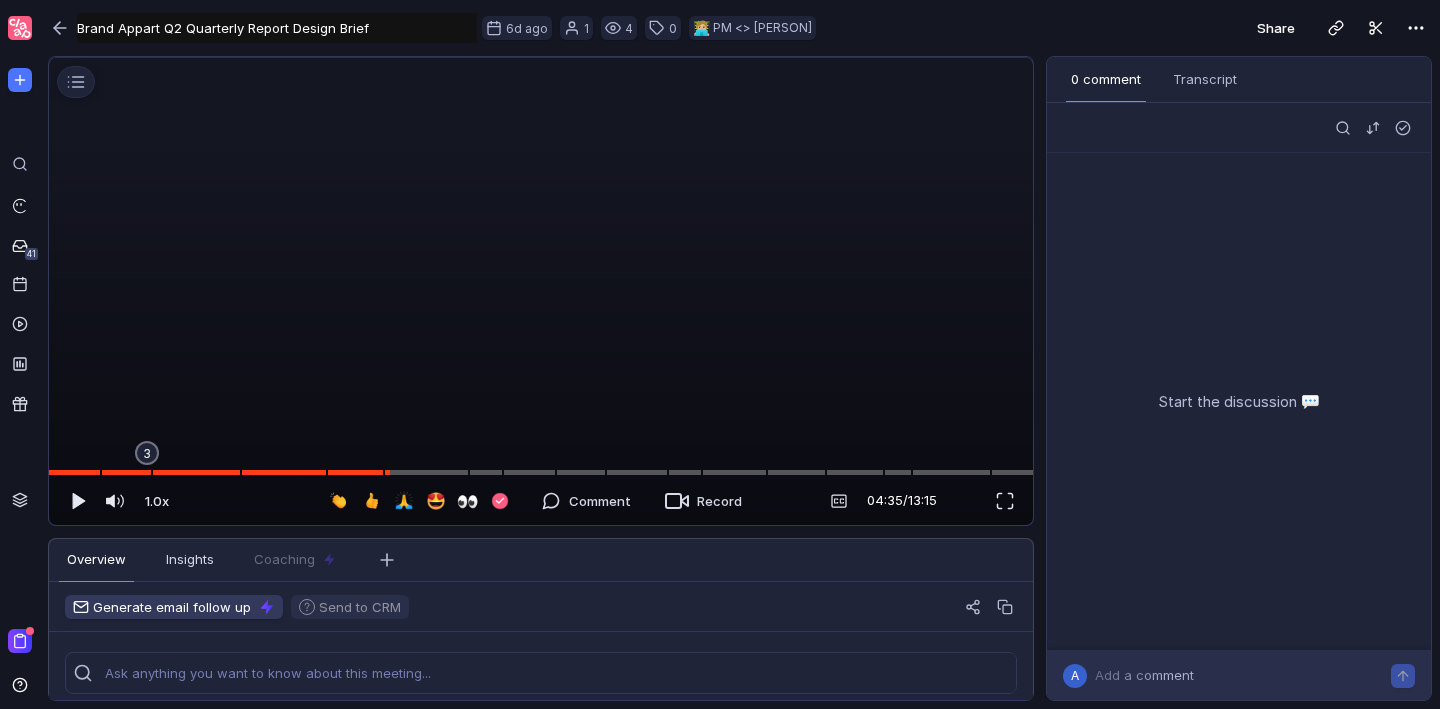 click at bounding box center [541, 58] 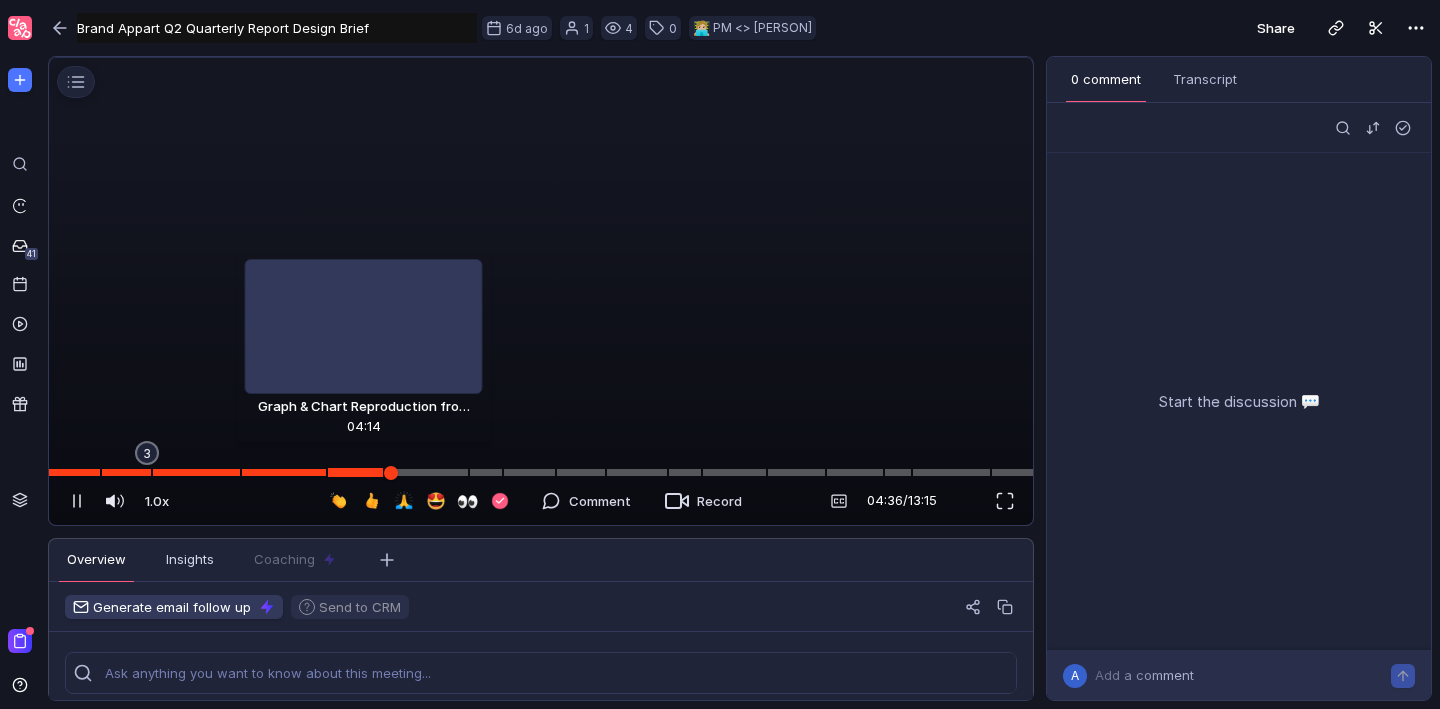 click at bounding box center (541, 472) 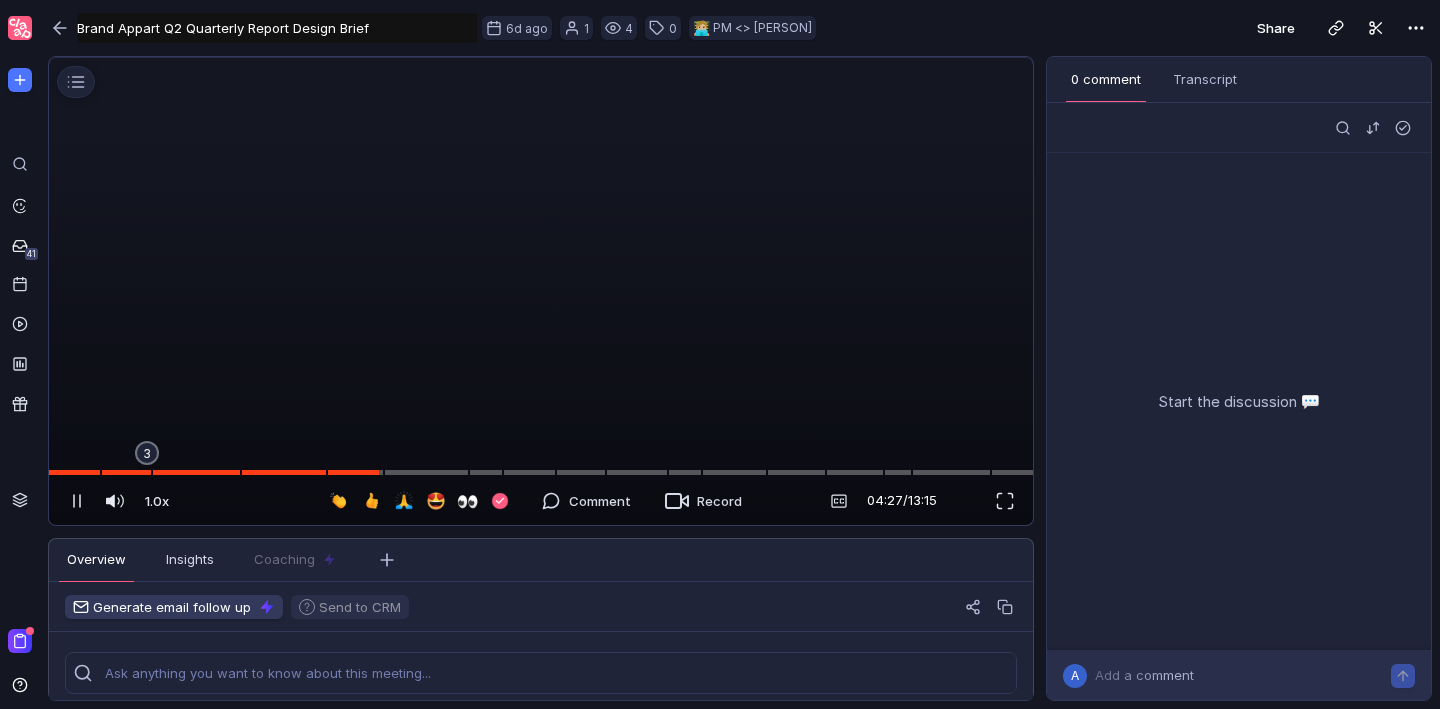 click at bounding box center (541, 58) 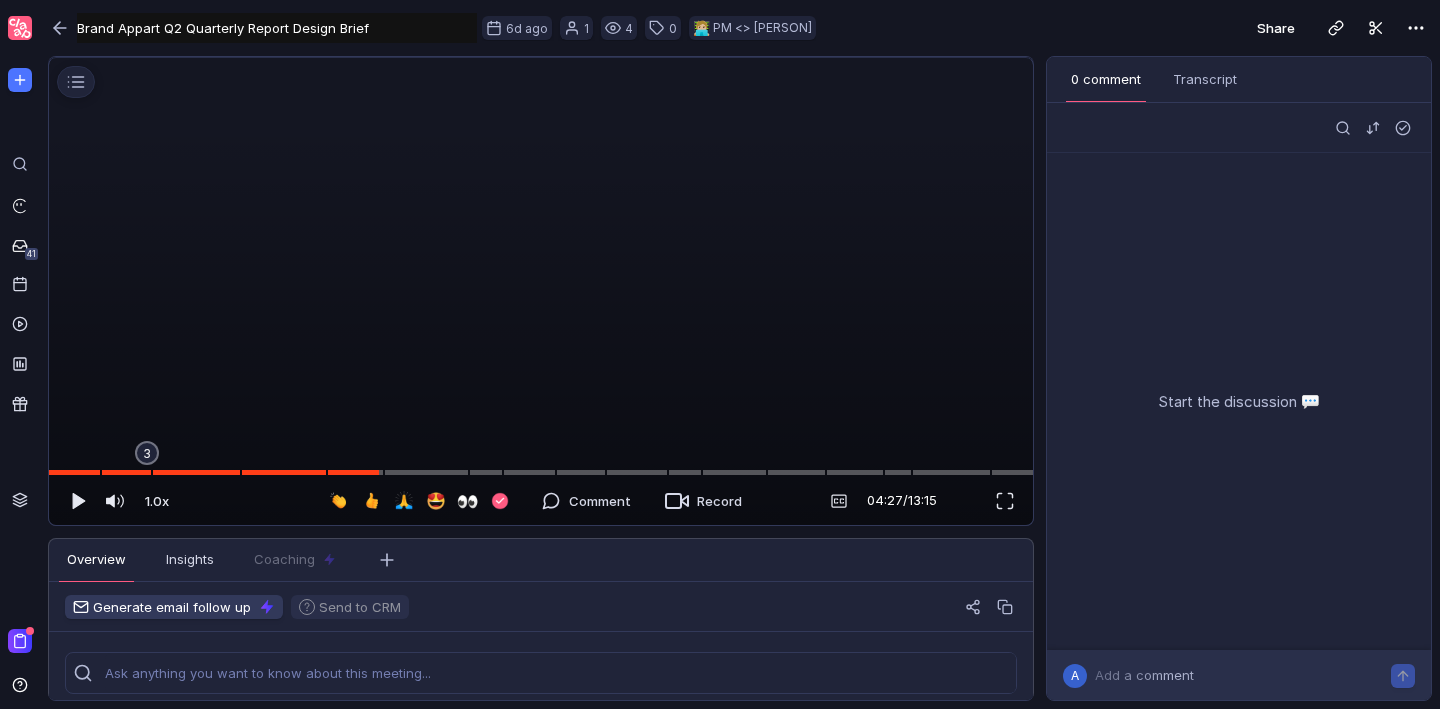 click at bounding box center (541, 58) 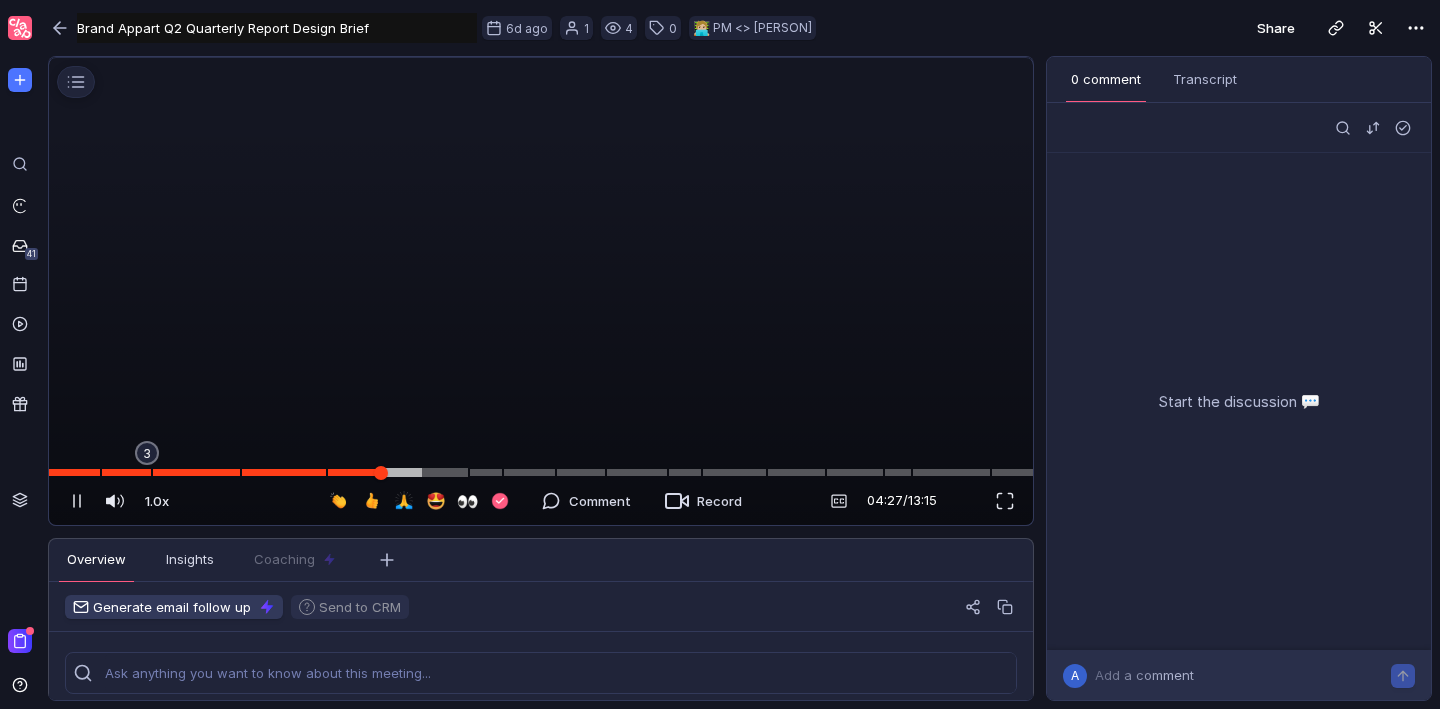 click at bounding box center [541, 472] 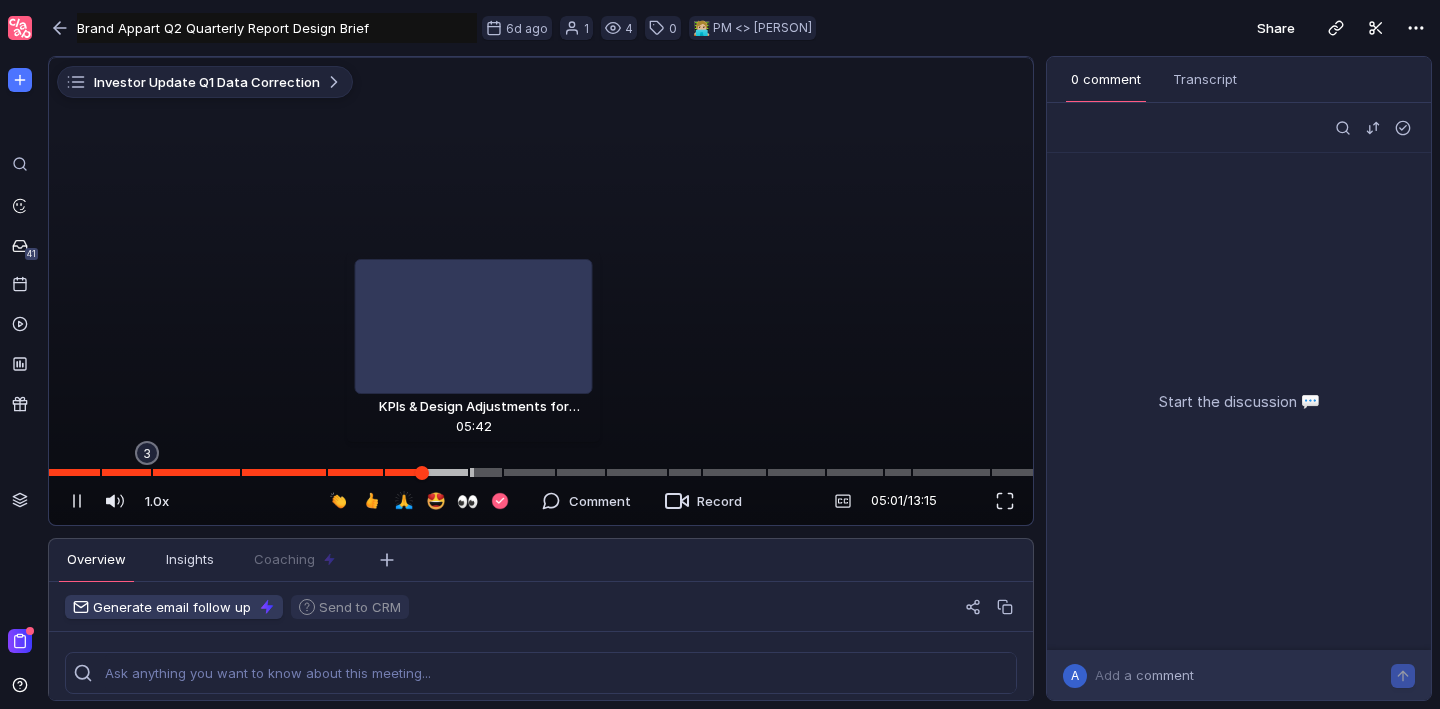 click at bounding box center (541, 472) 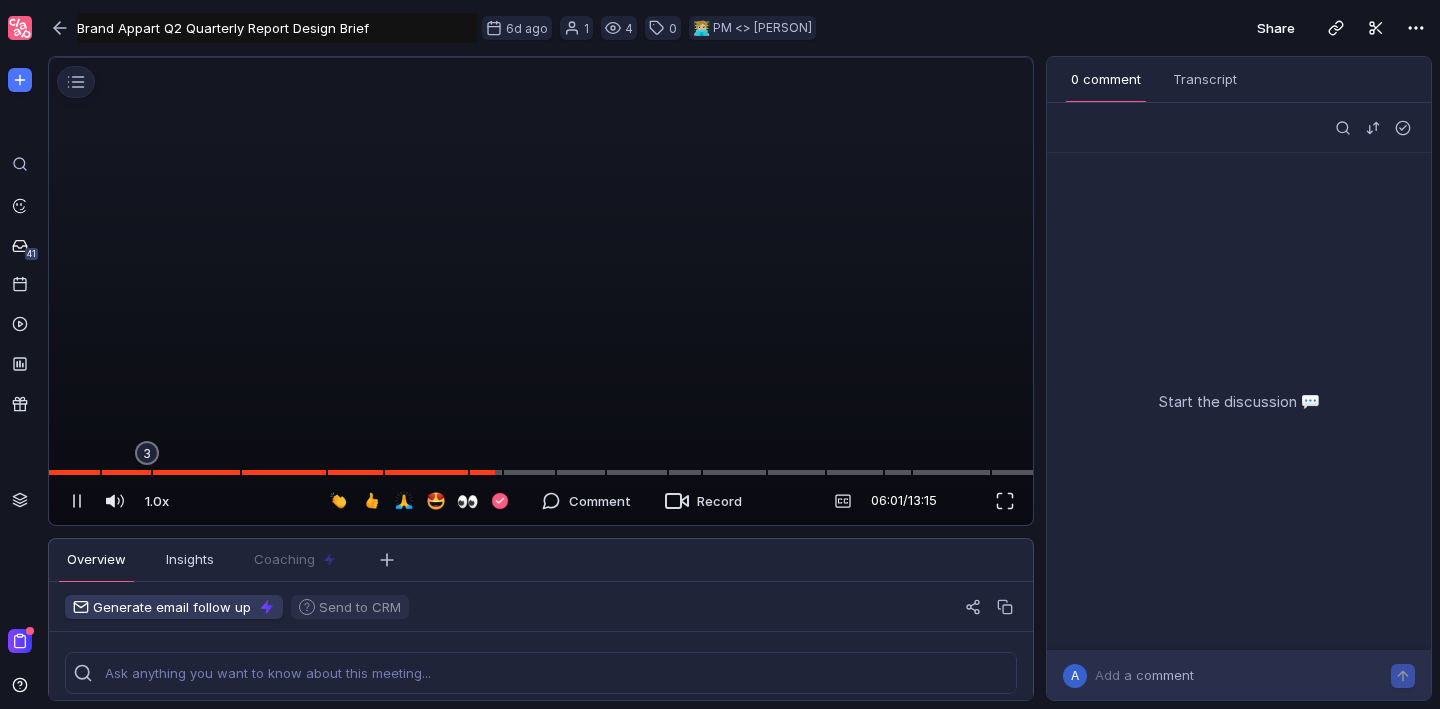 click at bounding box center (541, 58) 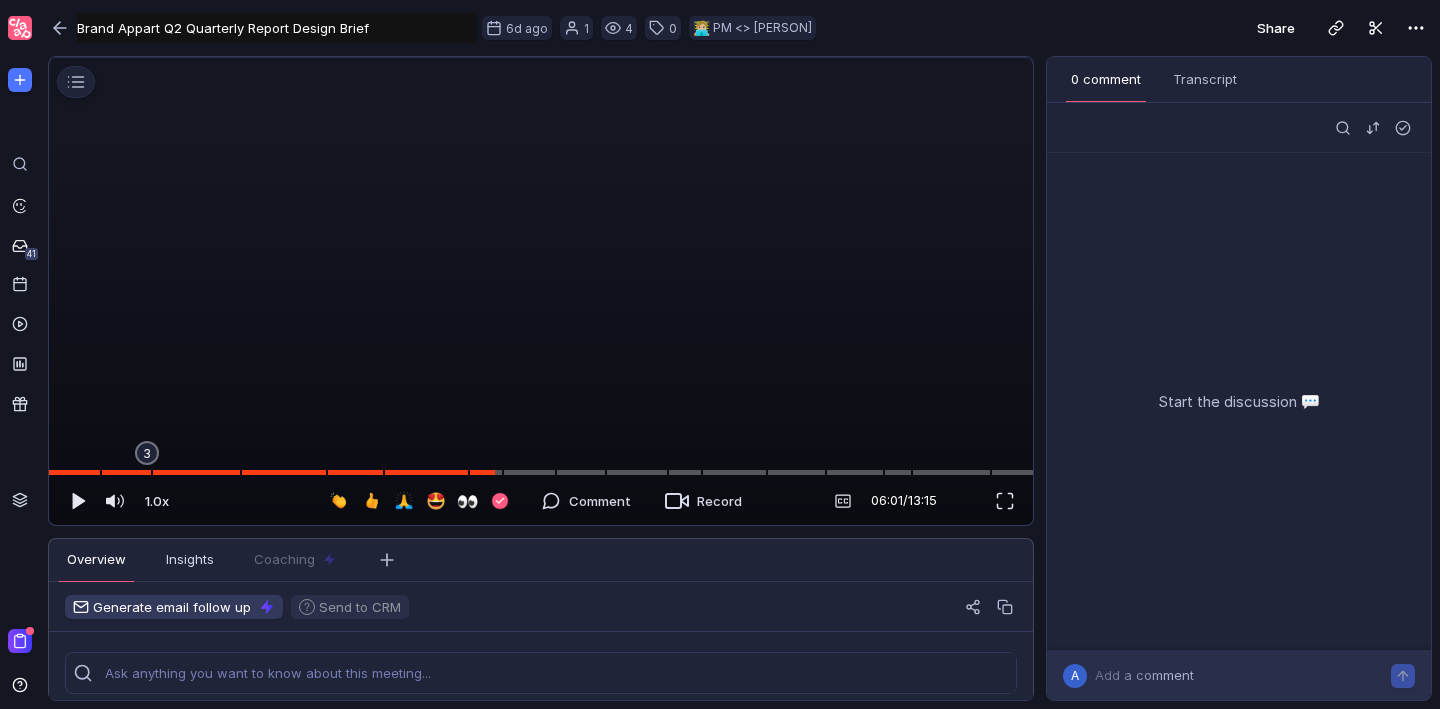 click at bounding box center [541, 58] 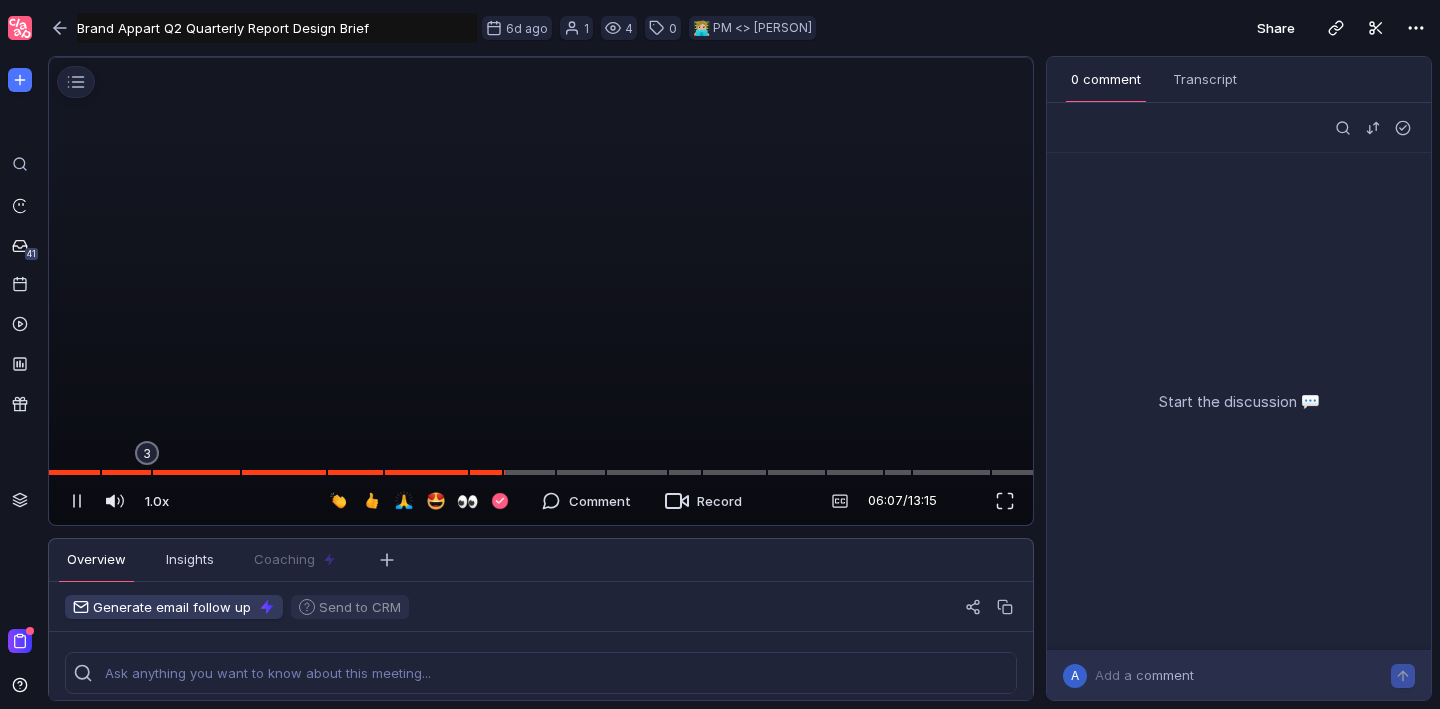 click at bounding box center [541, 58] 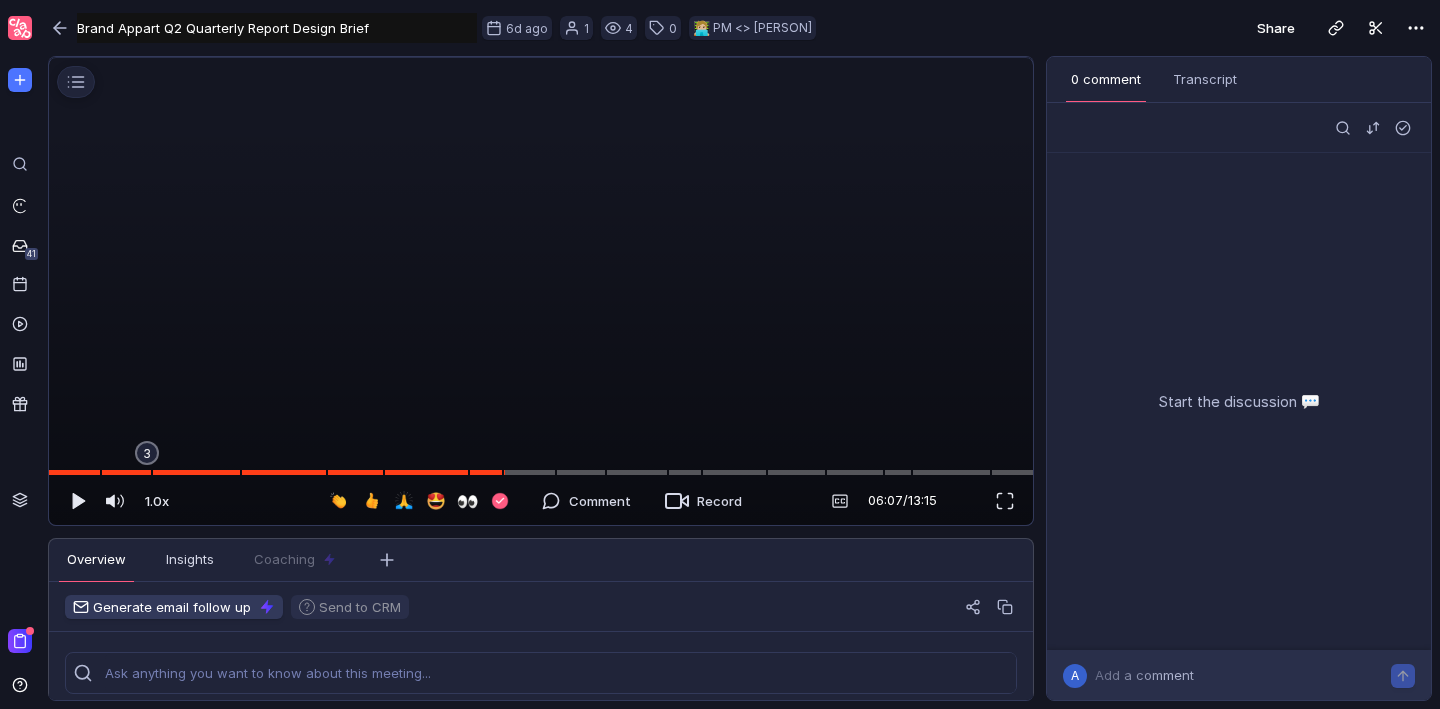 click at bounding box center [541, 58] 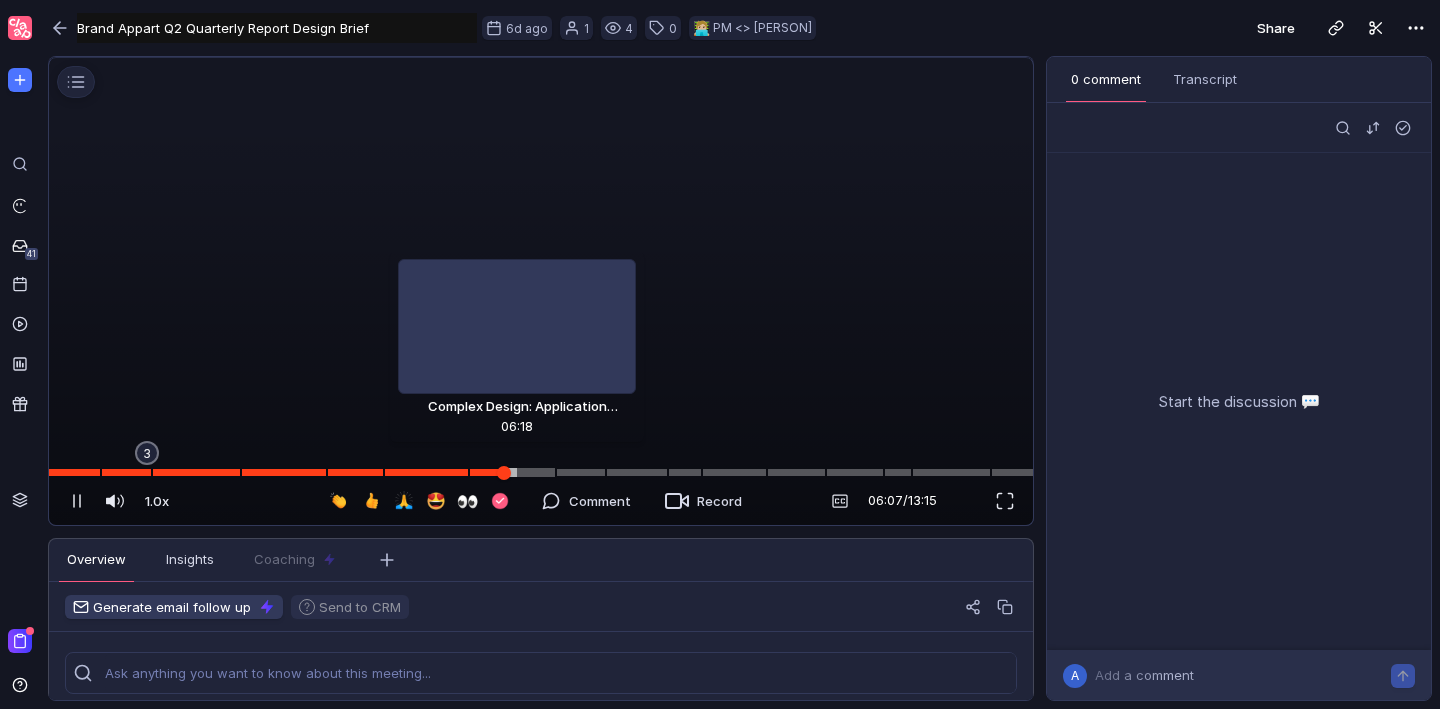 click at bounding box center (529, 473) 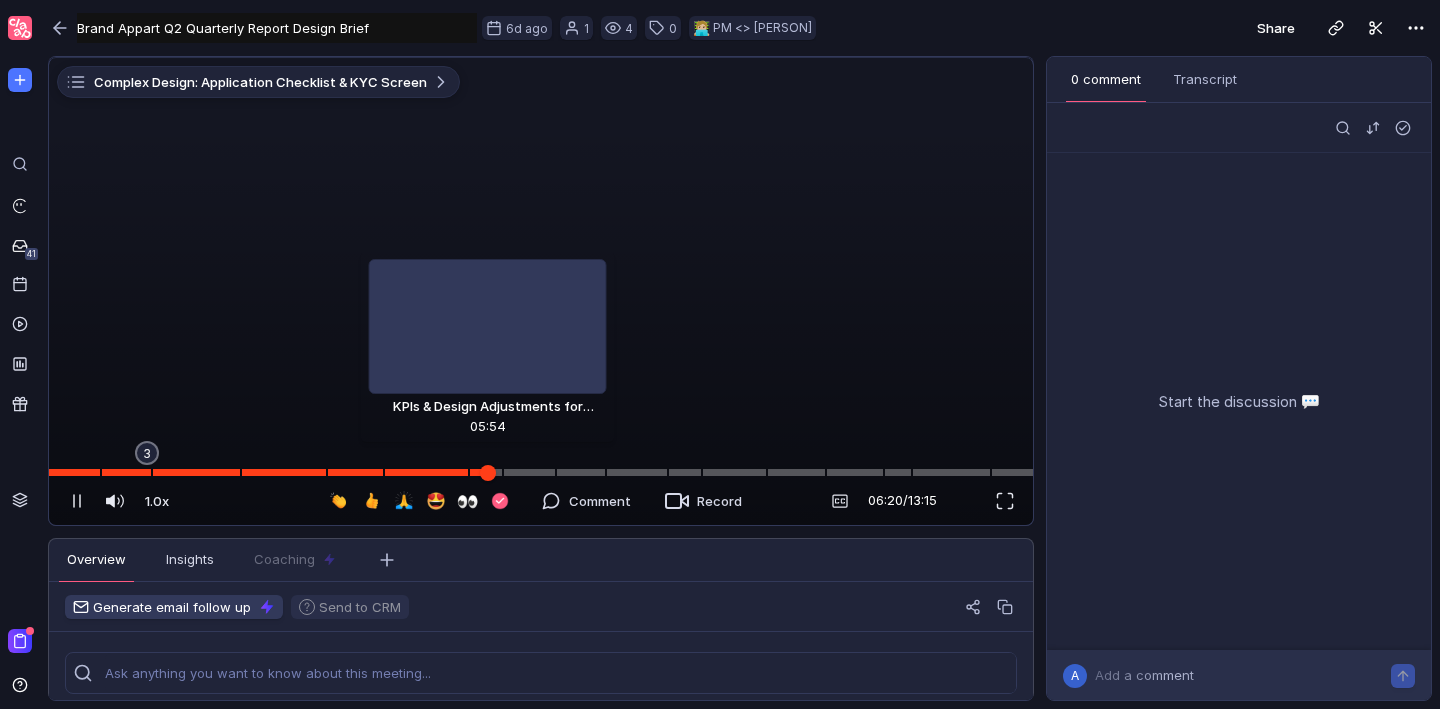 click at bounding box center [541, 472] 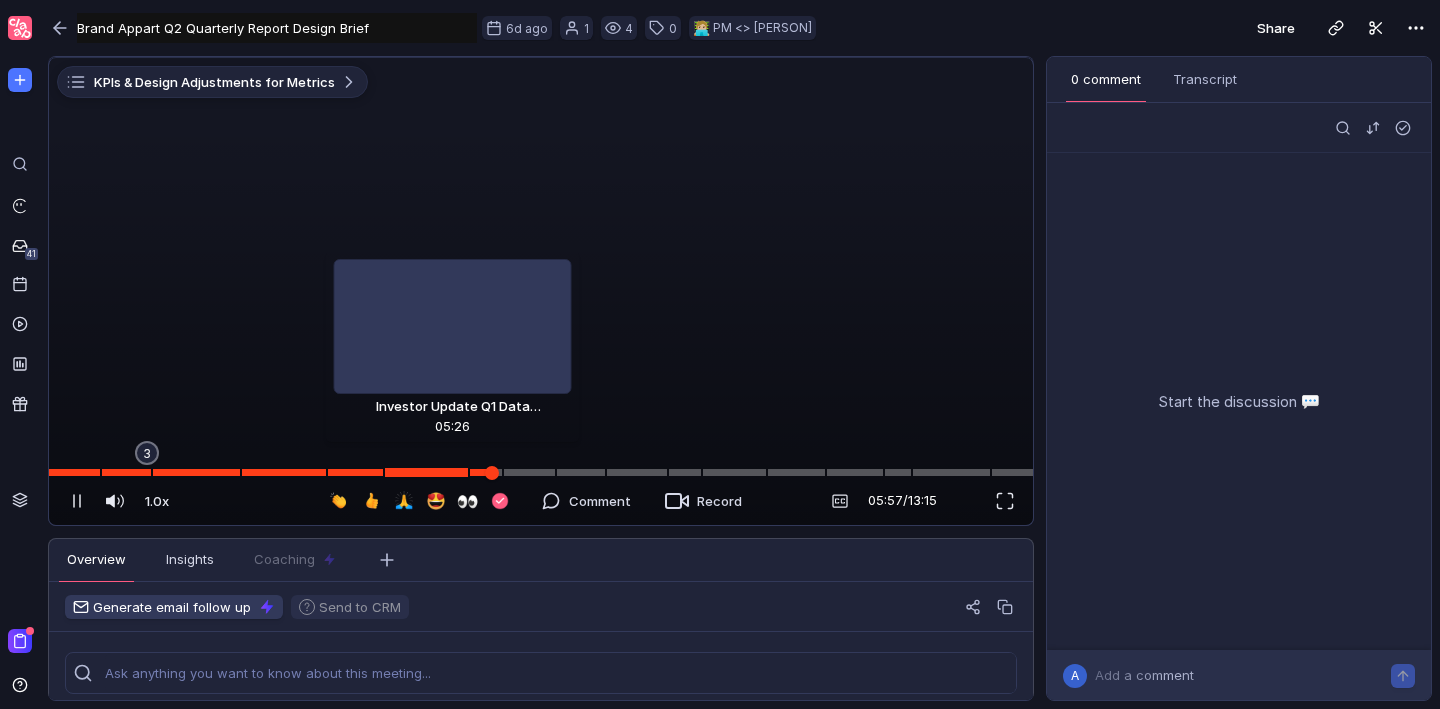 click at bounding box center (541, 472) 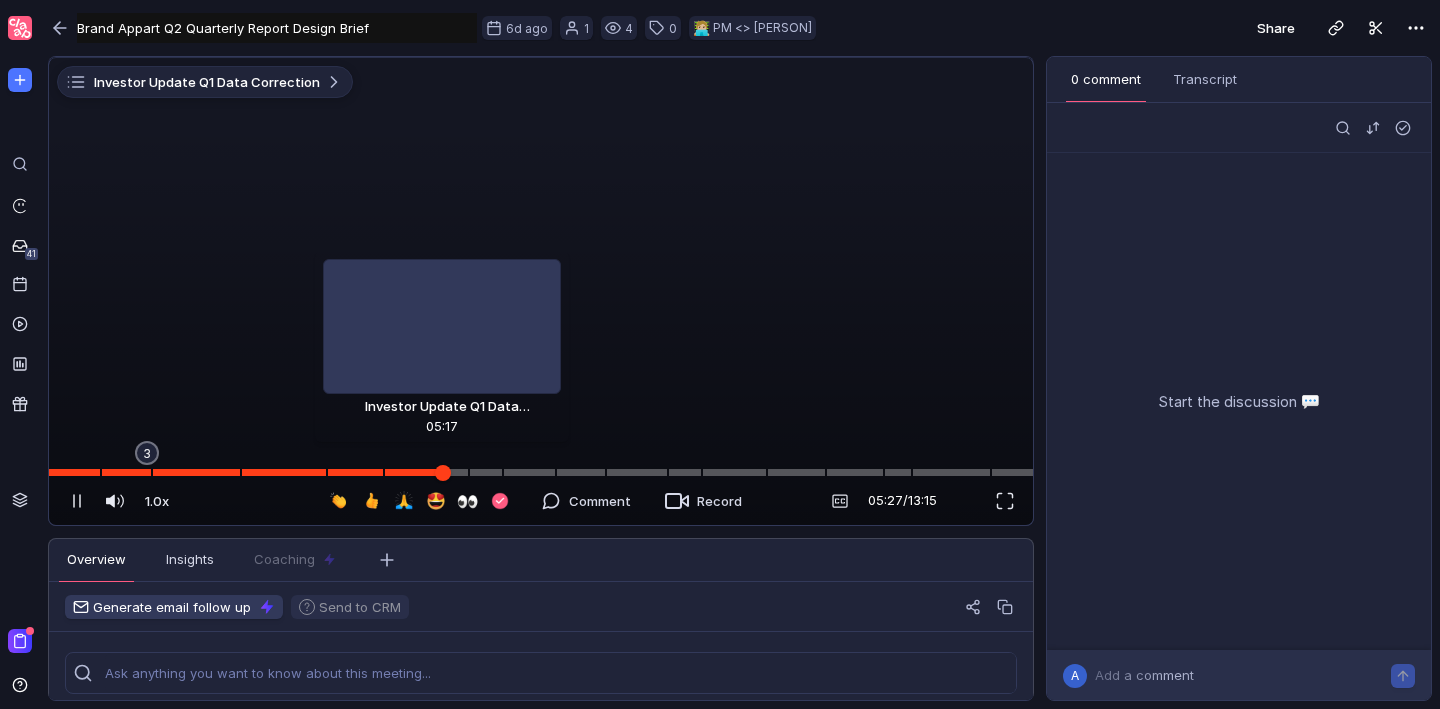 click at bounding box center [541, 472] 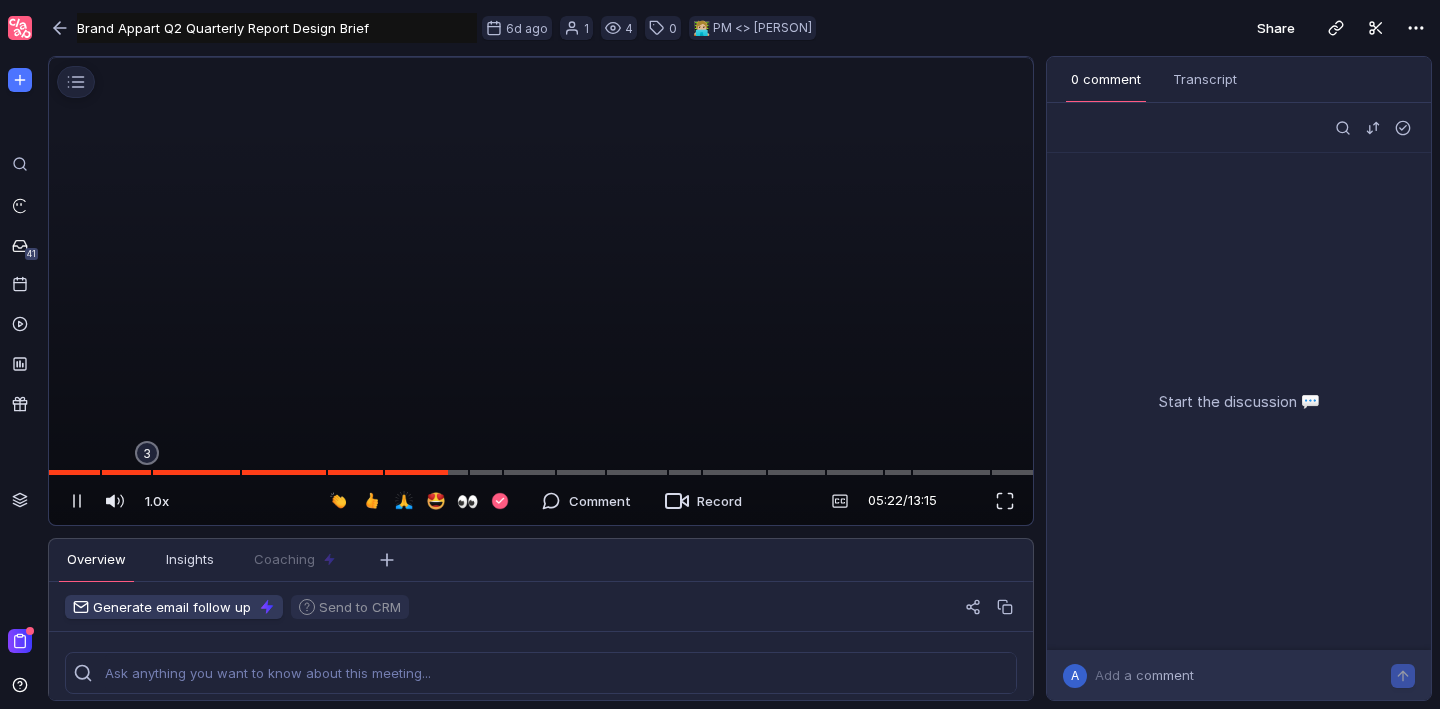 click at bounding box center (541, 58) 